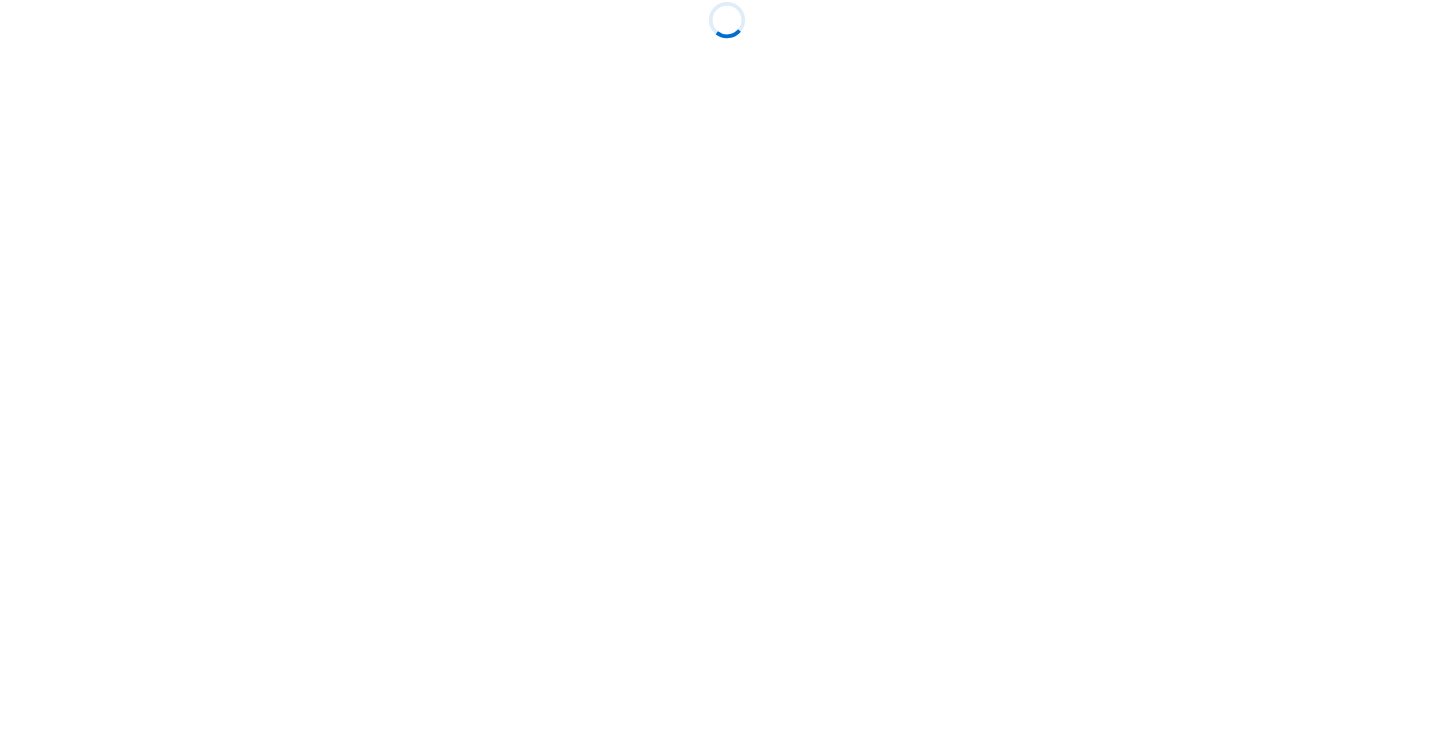scroll, scrollTop: 0, scrollLeft: 0, axis: both 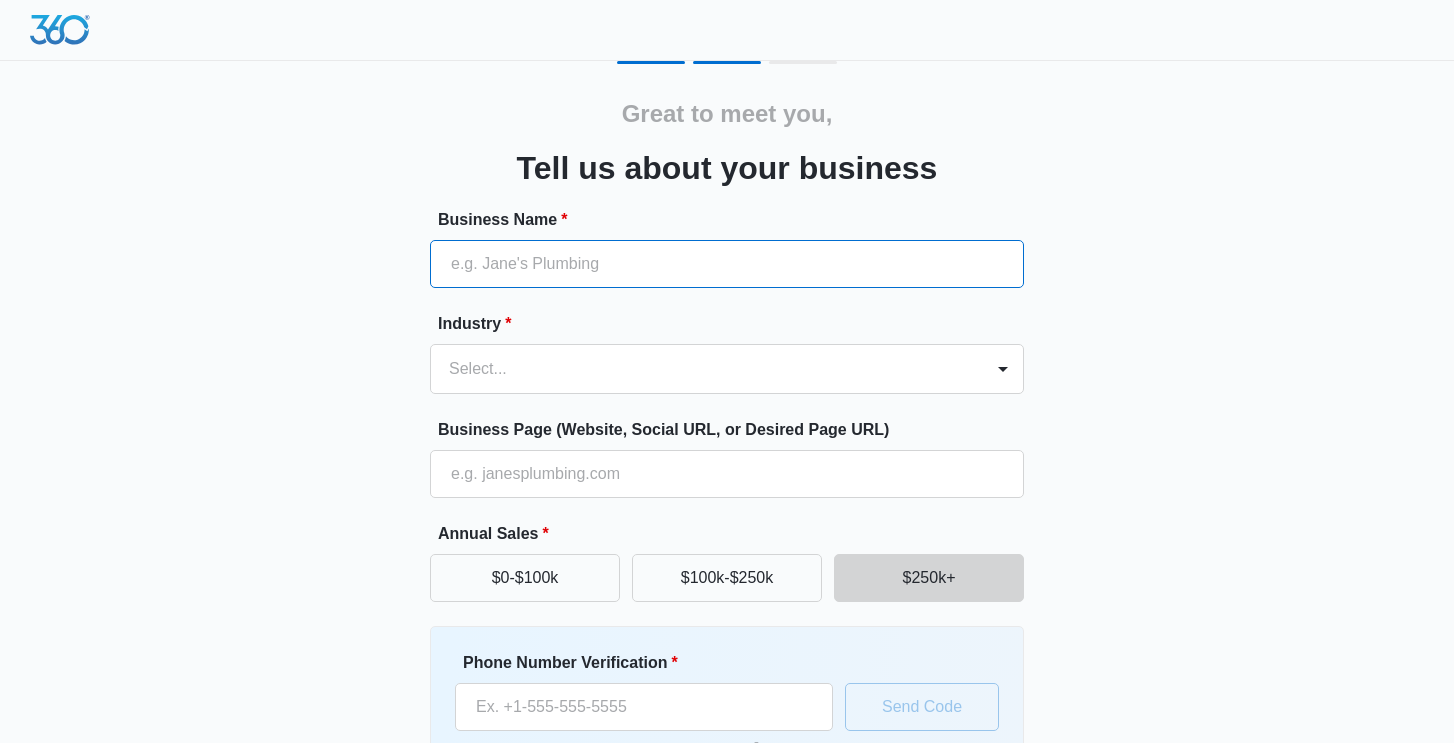 click on "Business Name *" at bounding box center (727, 264) 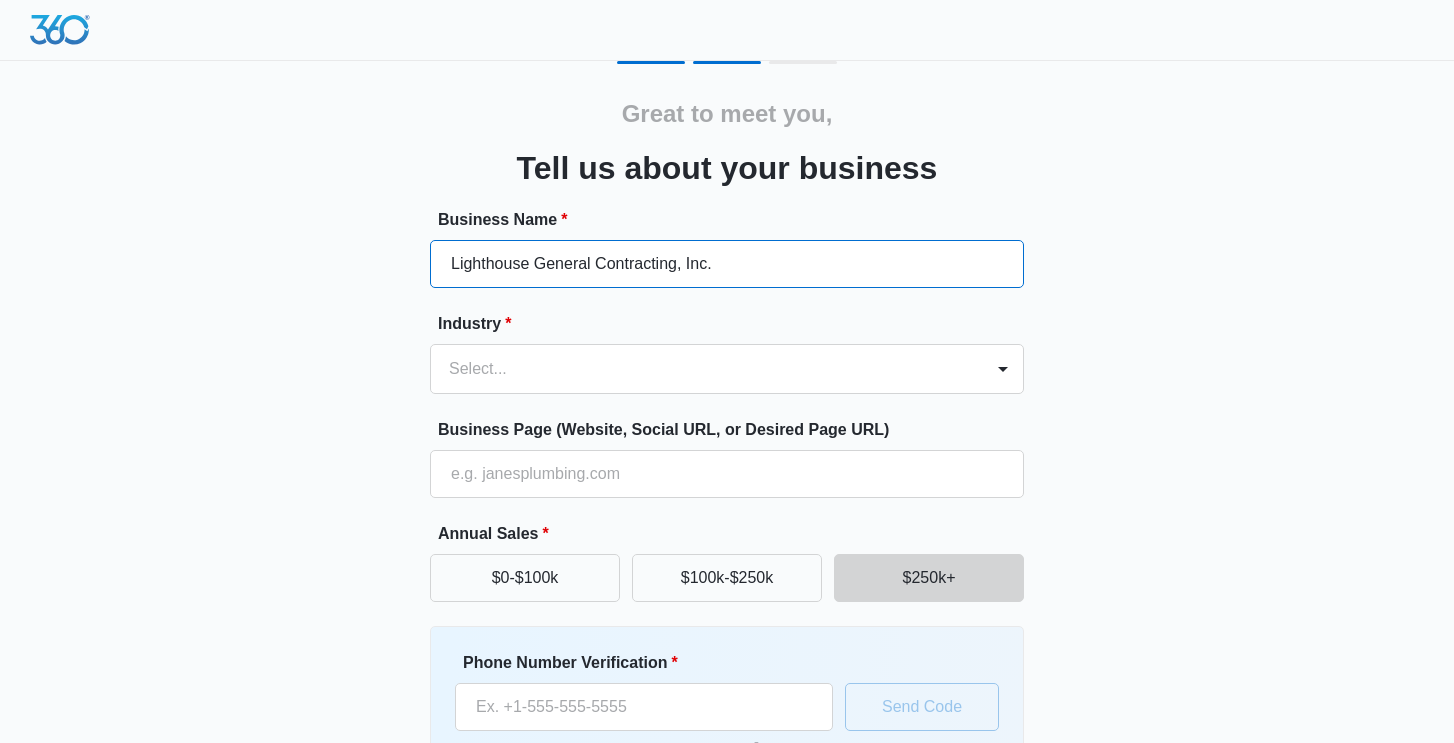 type on "Lighthouse General Contracting, Inc." 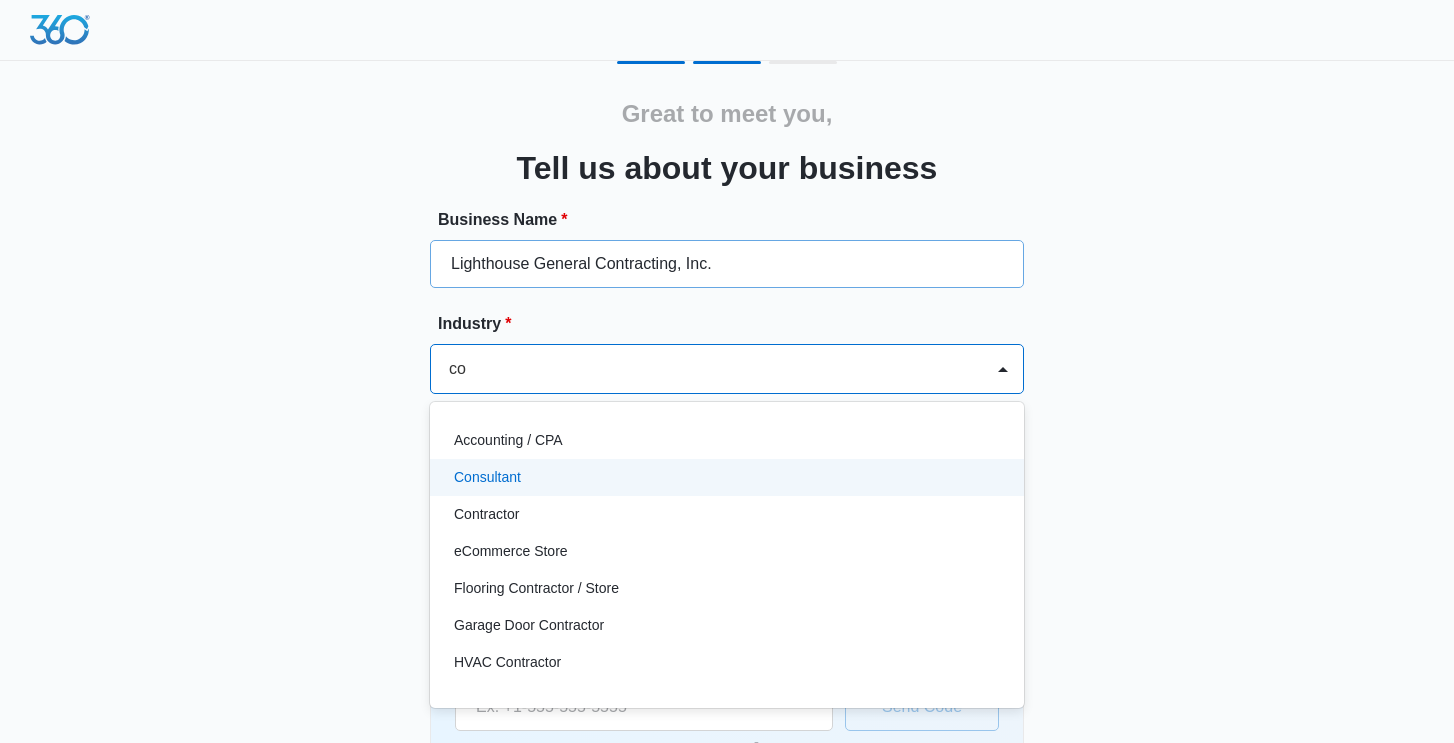 type on "c" 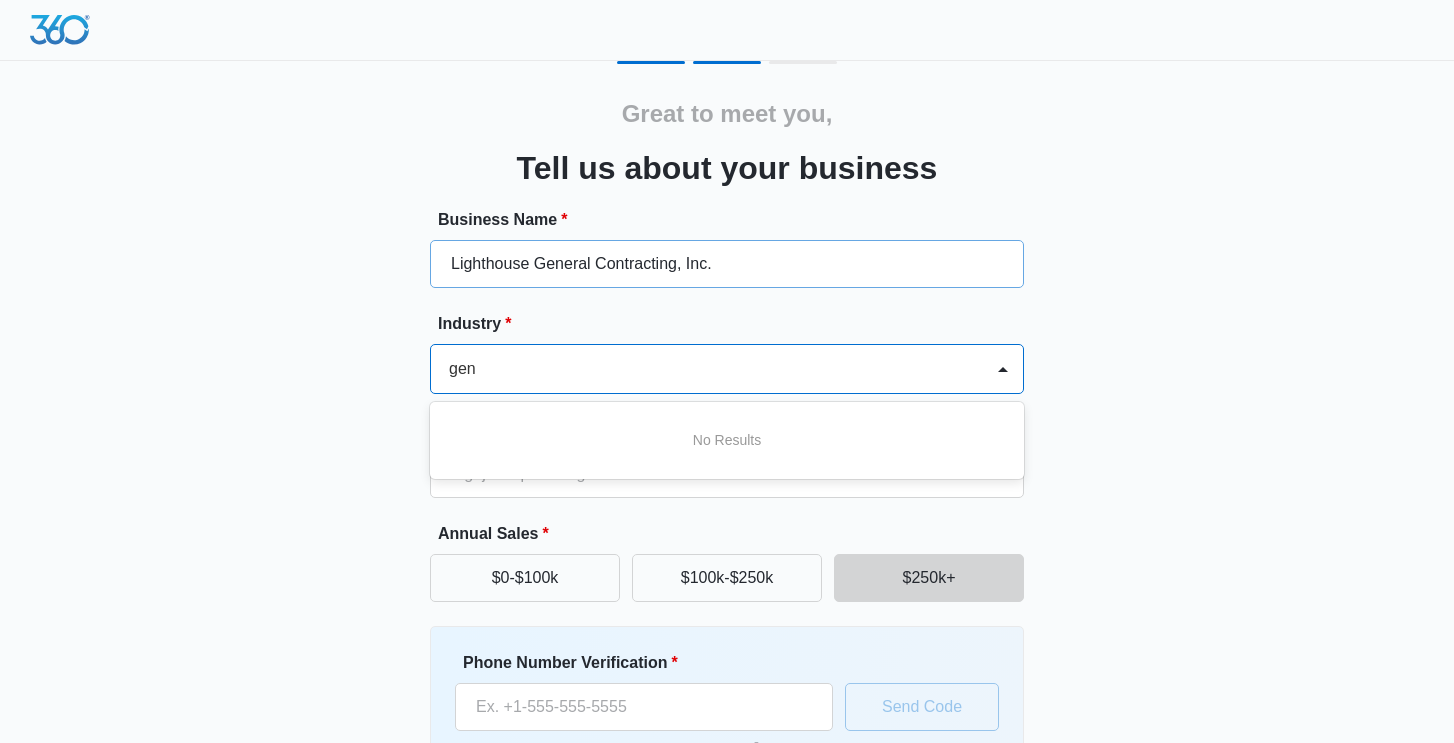 scroll, scrollTop: 0, scrollLeft: 0, axis: both 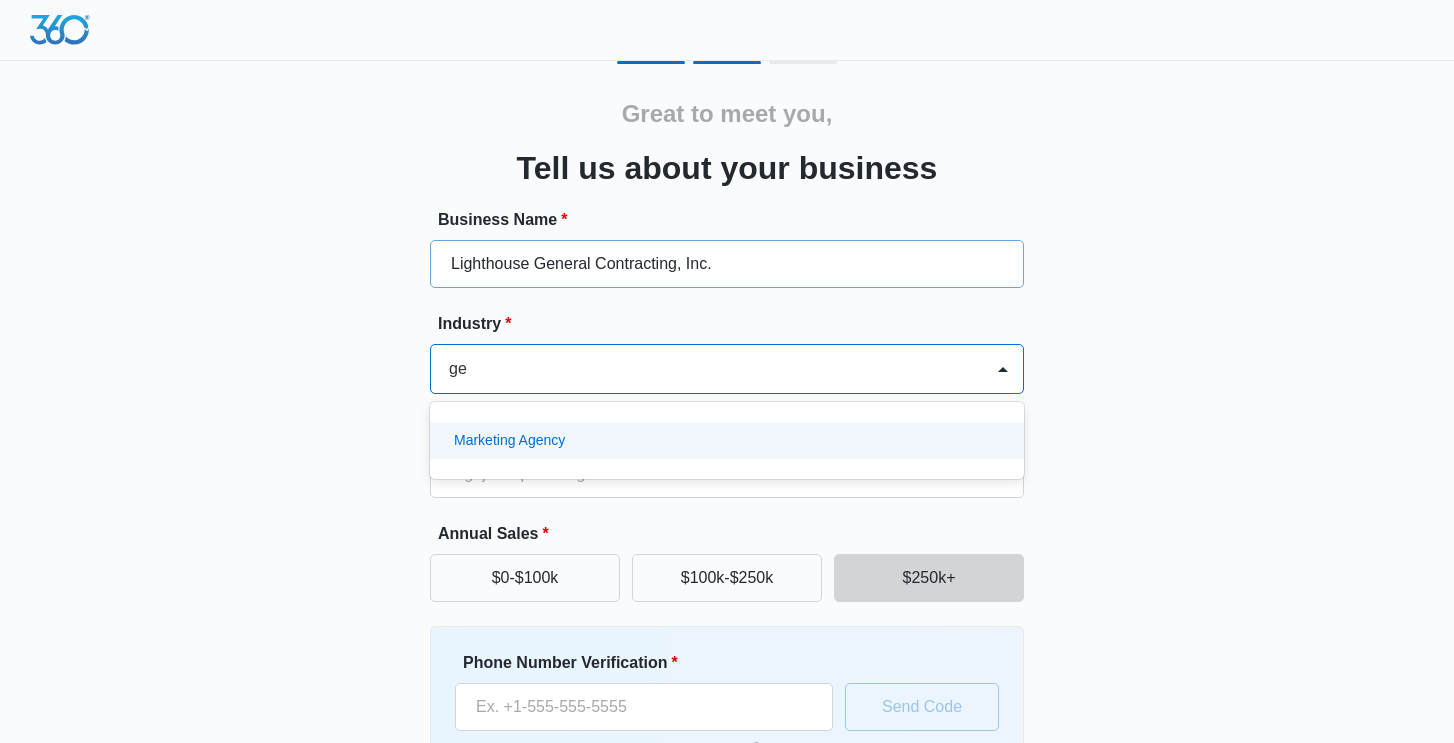type on "g" 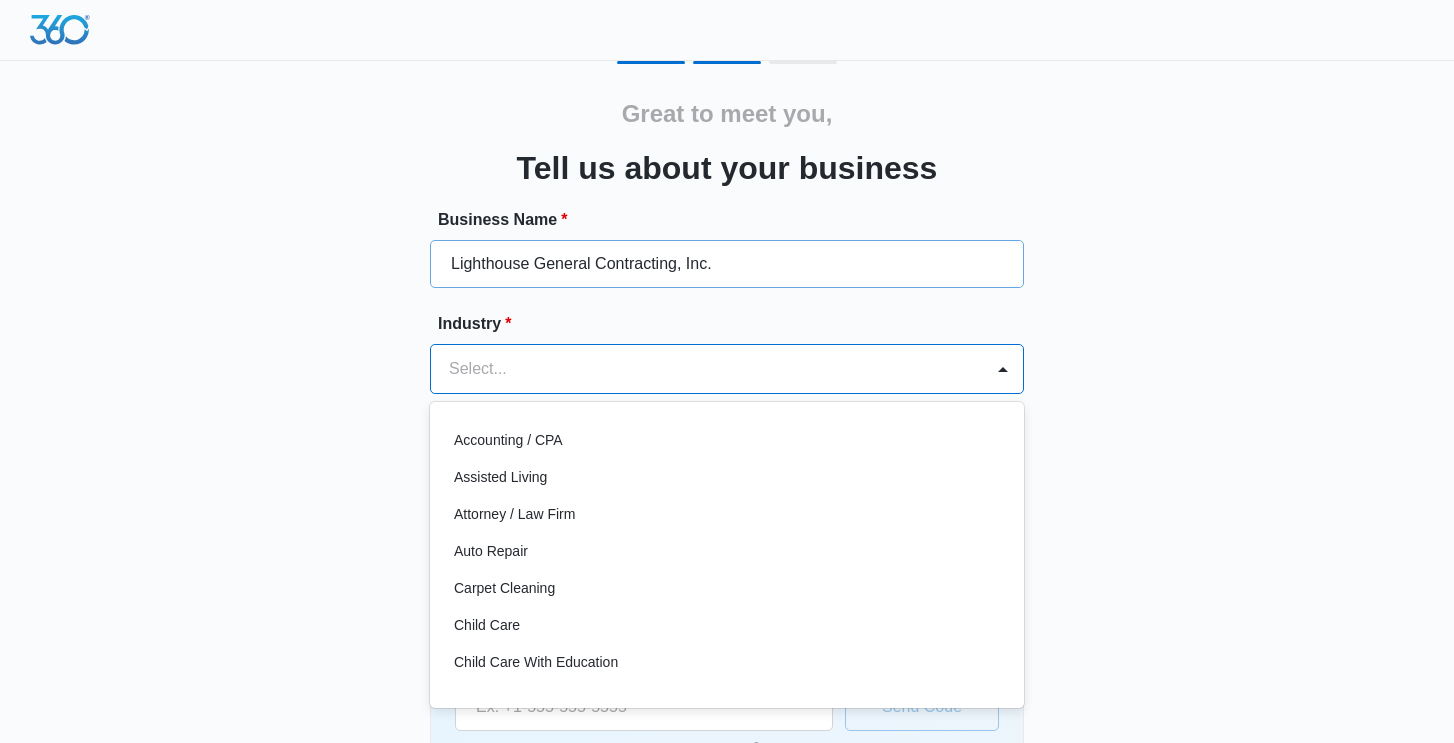 type on "c" 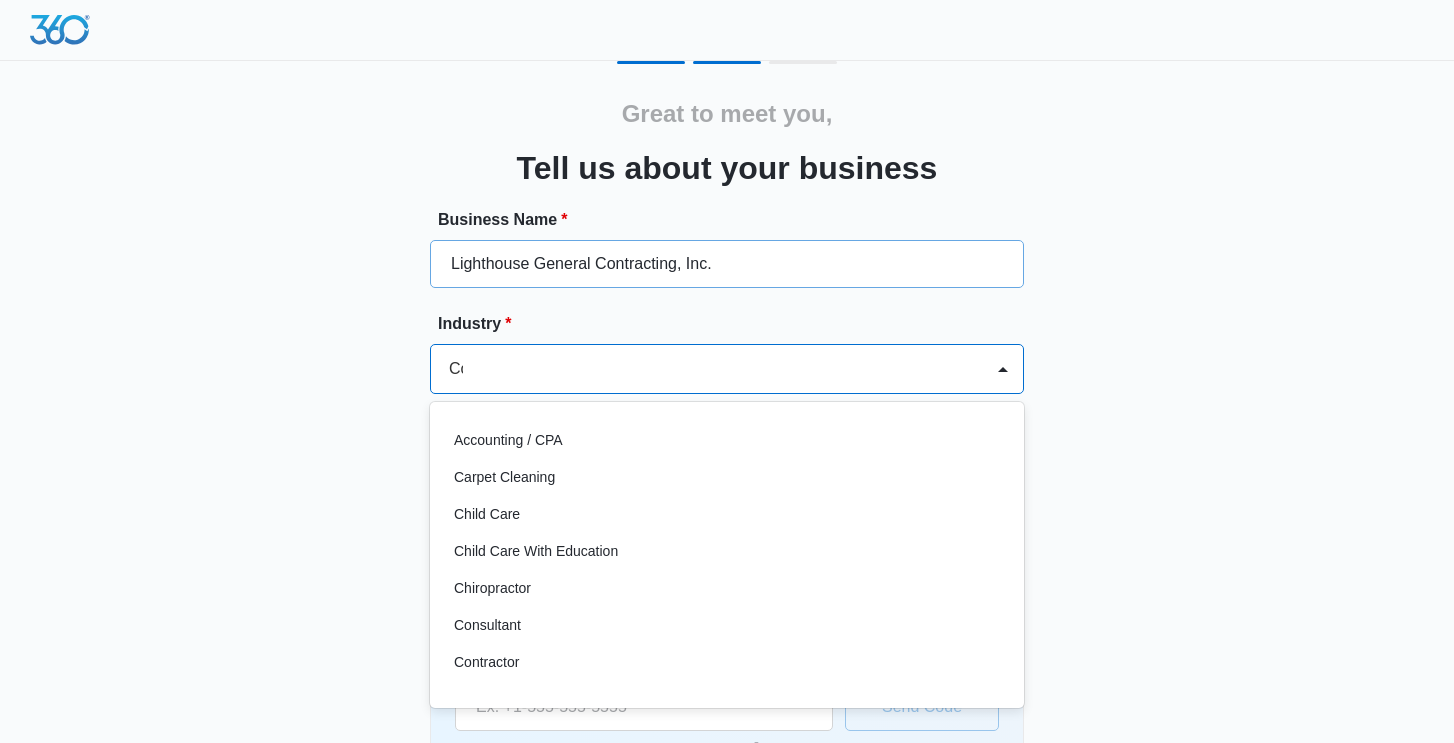 type on "Con" 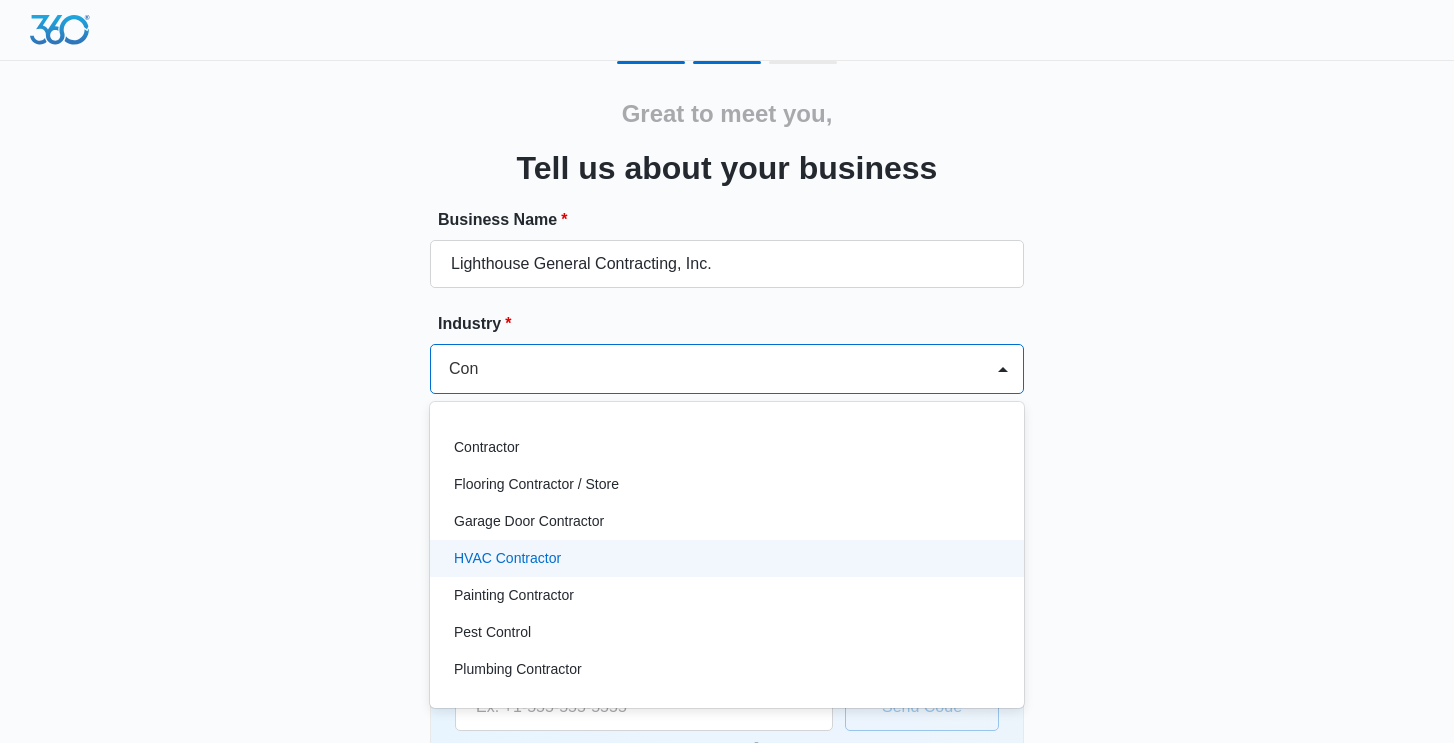 scroll, scrollTop: 0, scrollLeft: 0, axis: both 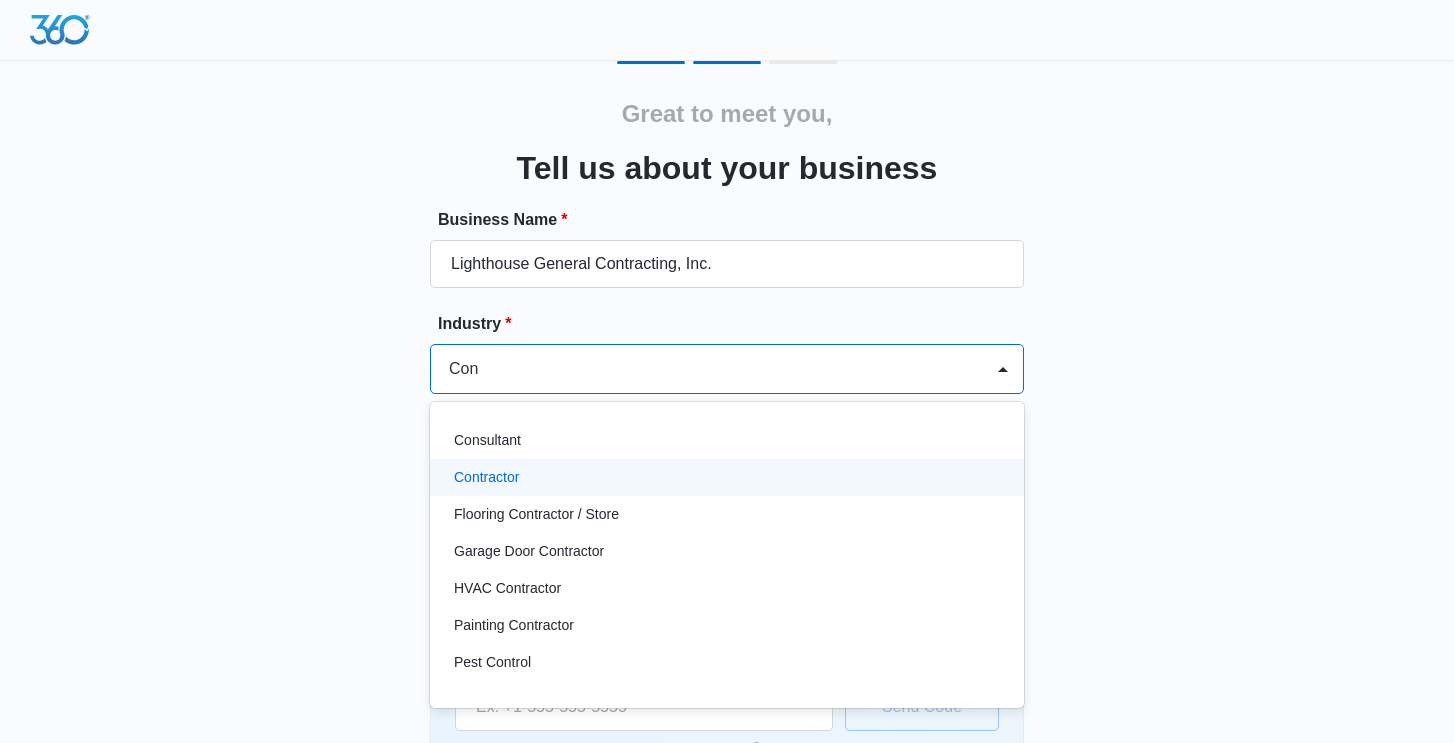 click on "Contractor" at bounding box center [486, 477] 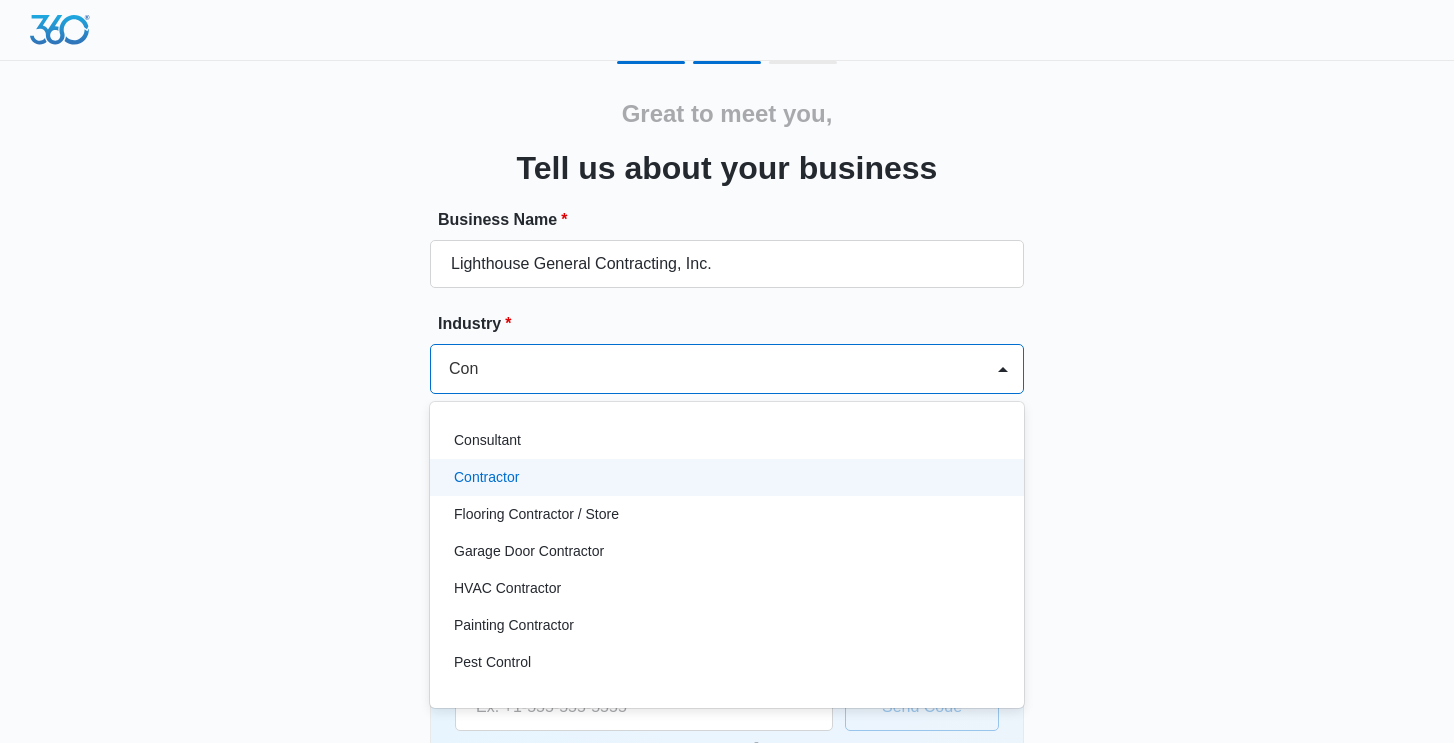 type 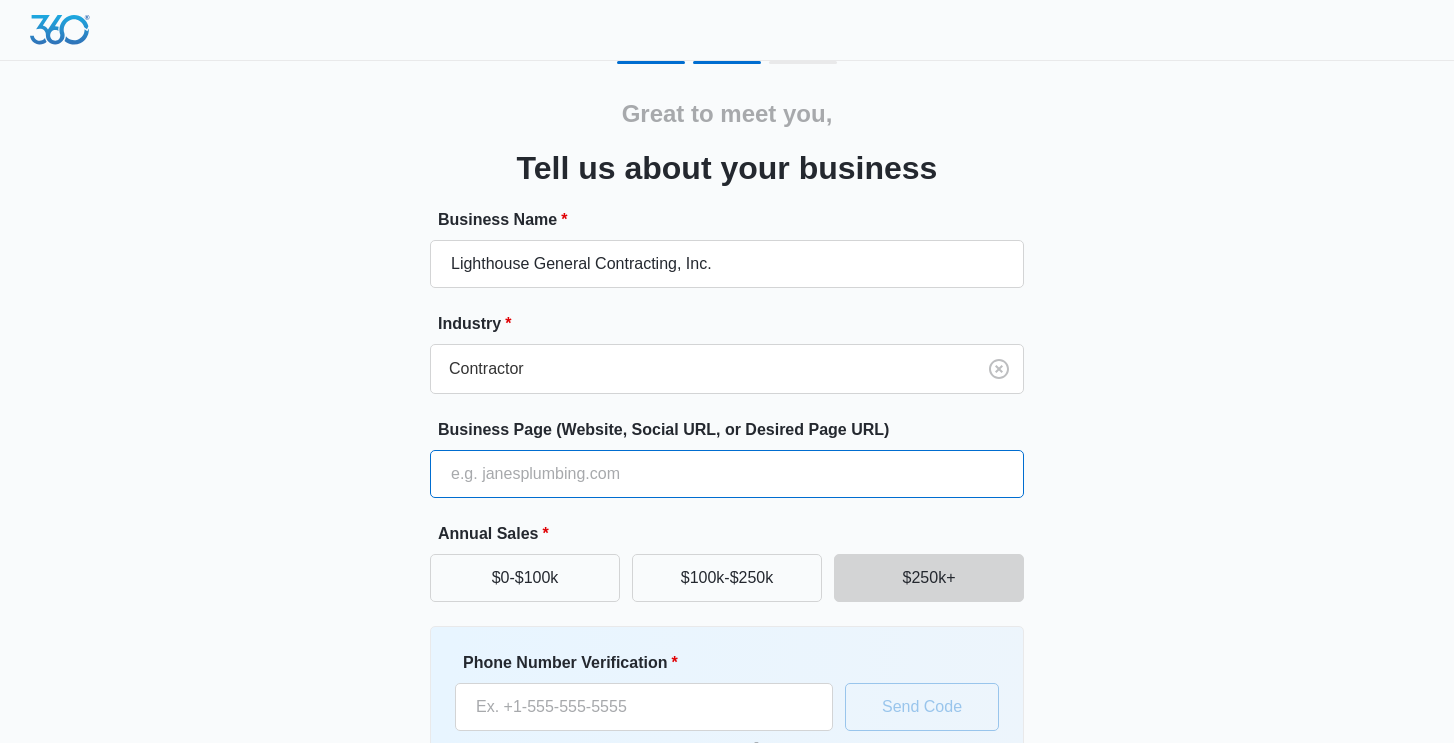 click on "Business Page (Website, Social URL, or Desired Page URL)" at bounding box center (727, 474) 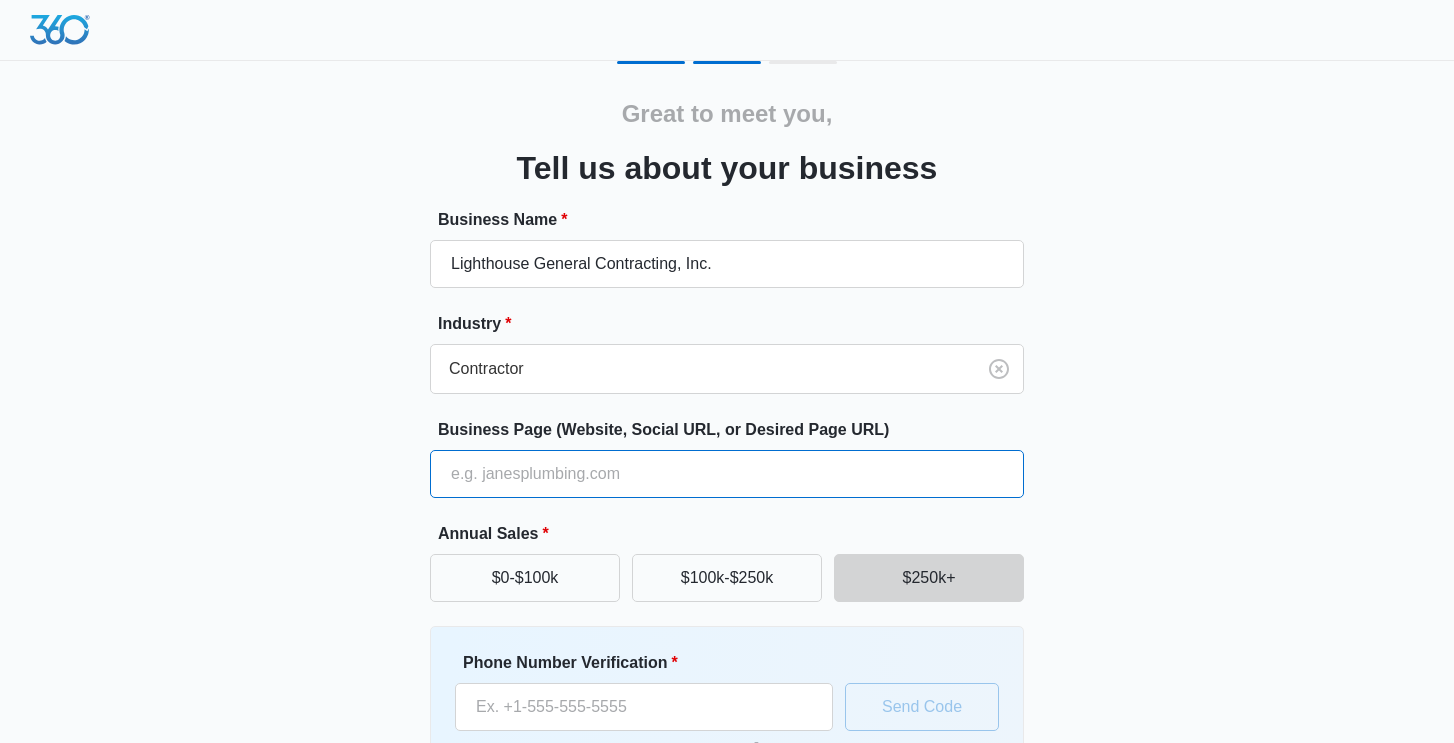 type on "w" 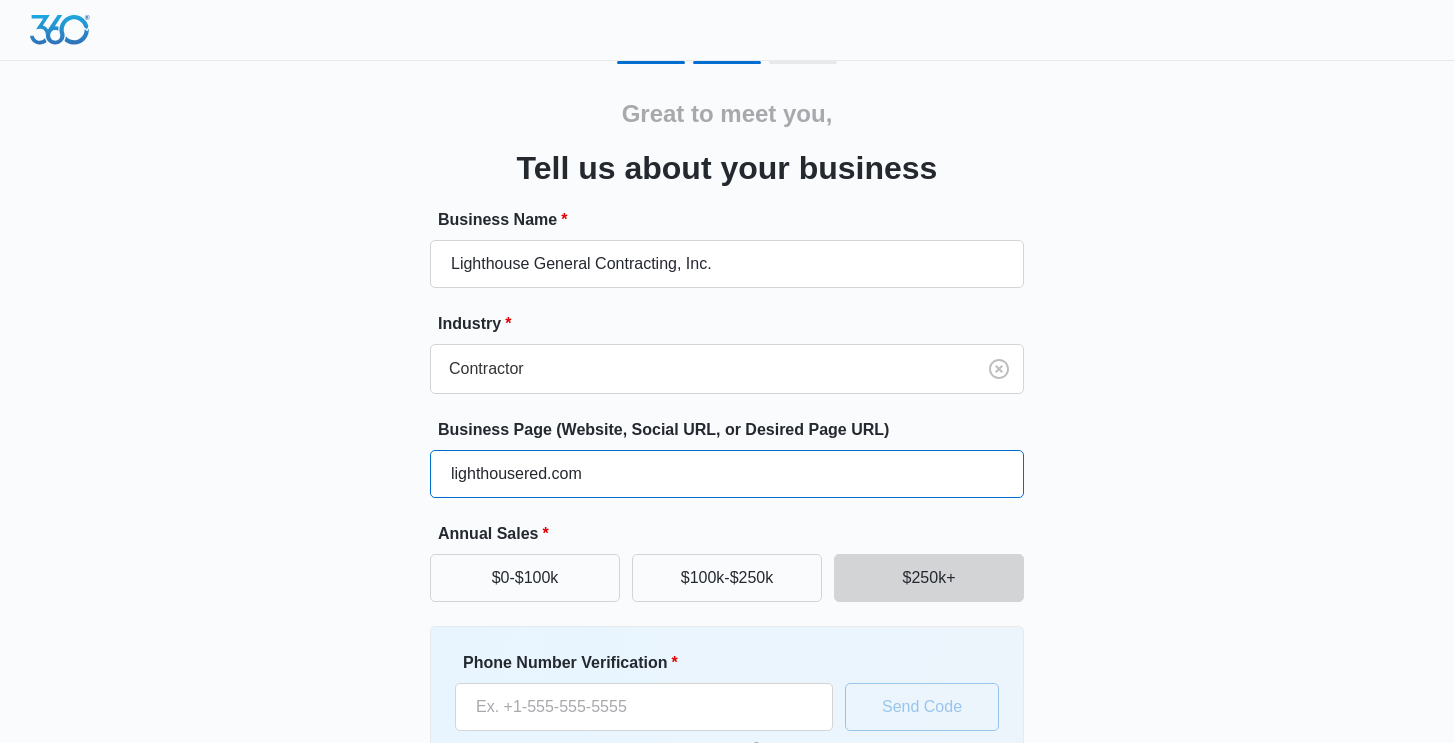 type on "lighthousered.com" 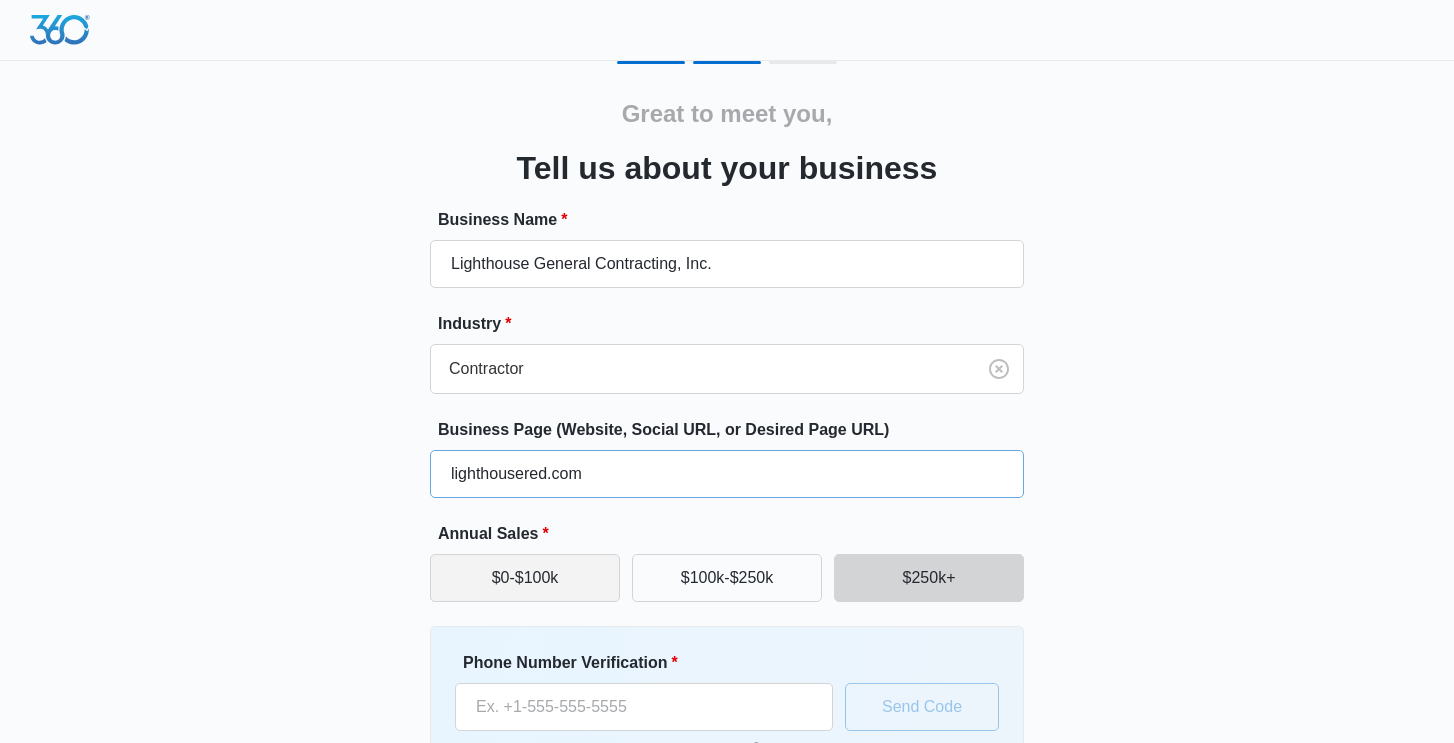 type 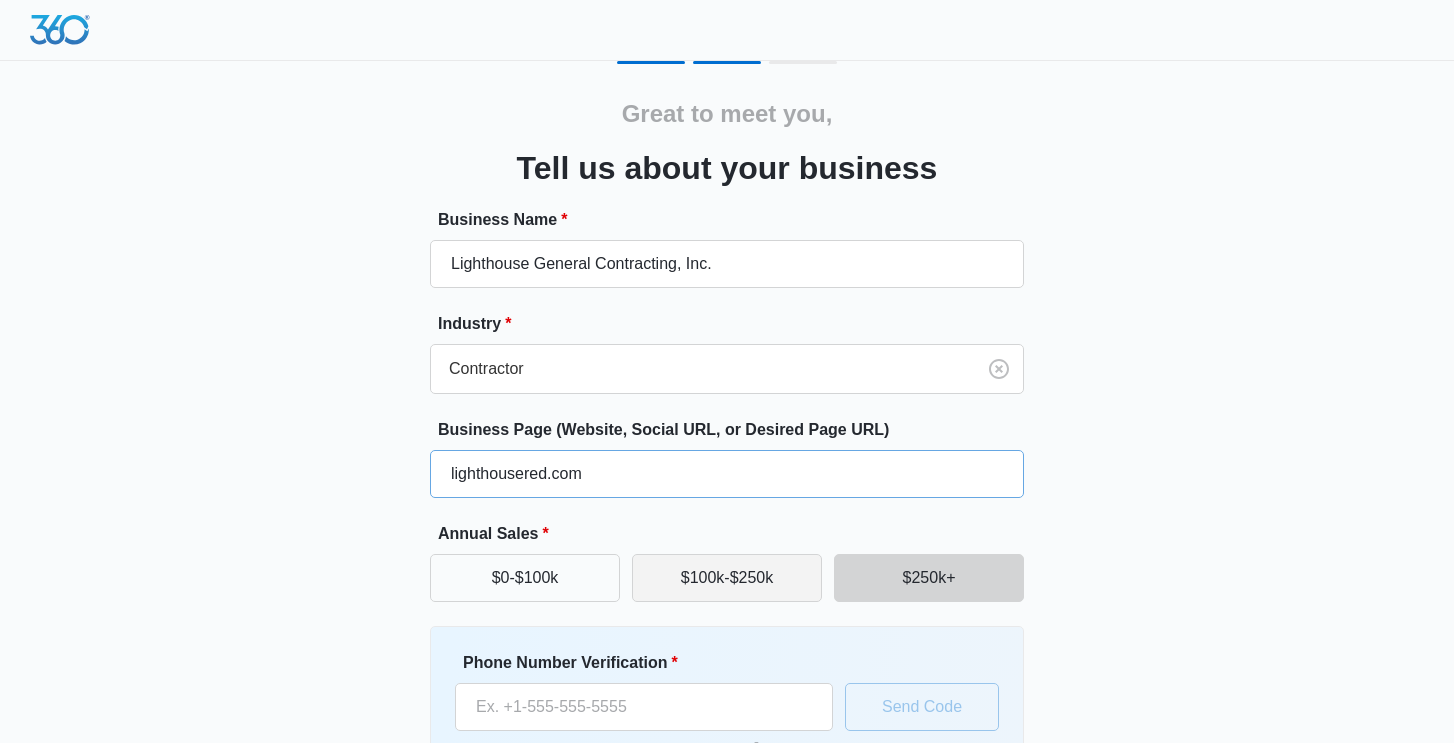 type 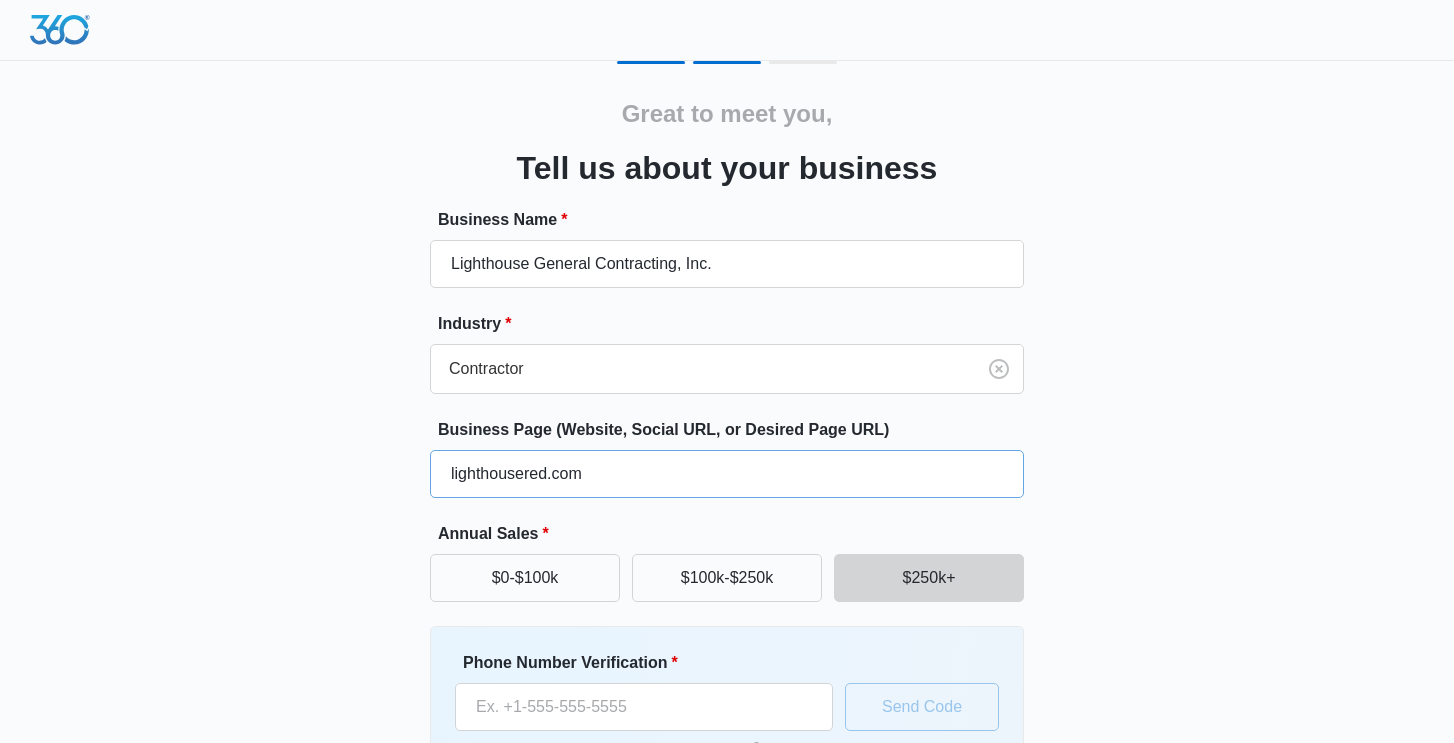 type 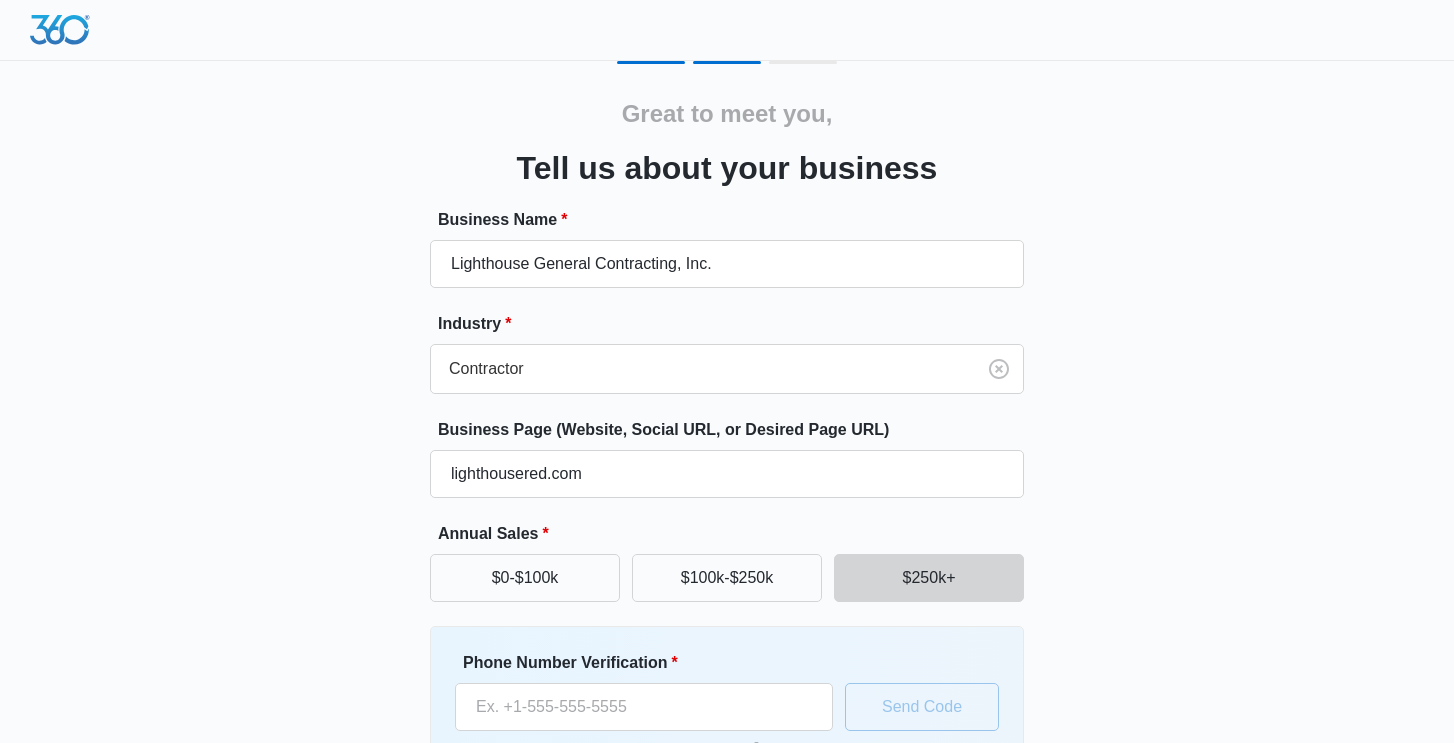 click on "$250k+" at bounding box center [929, 578] 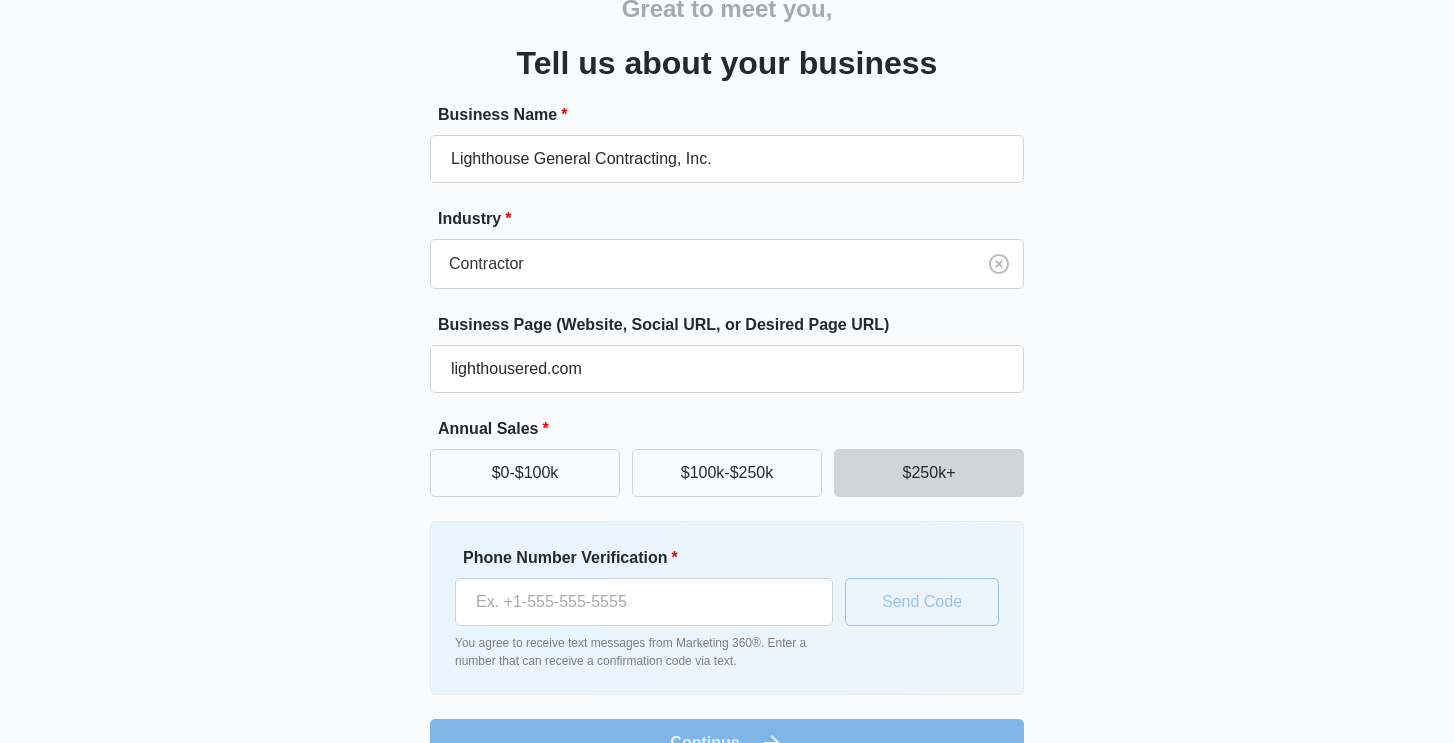 scroll, scrollTop: 153, scrollLeft: 0, axis: vertical 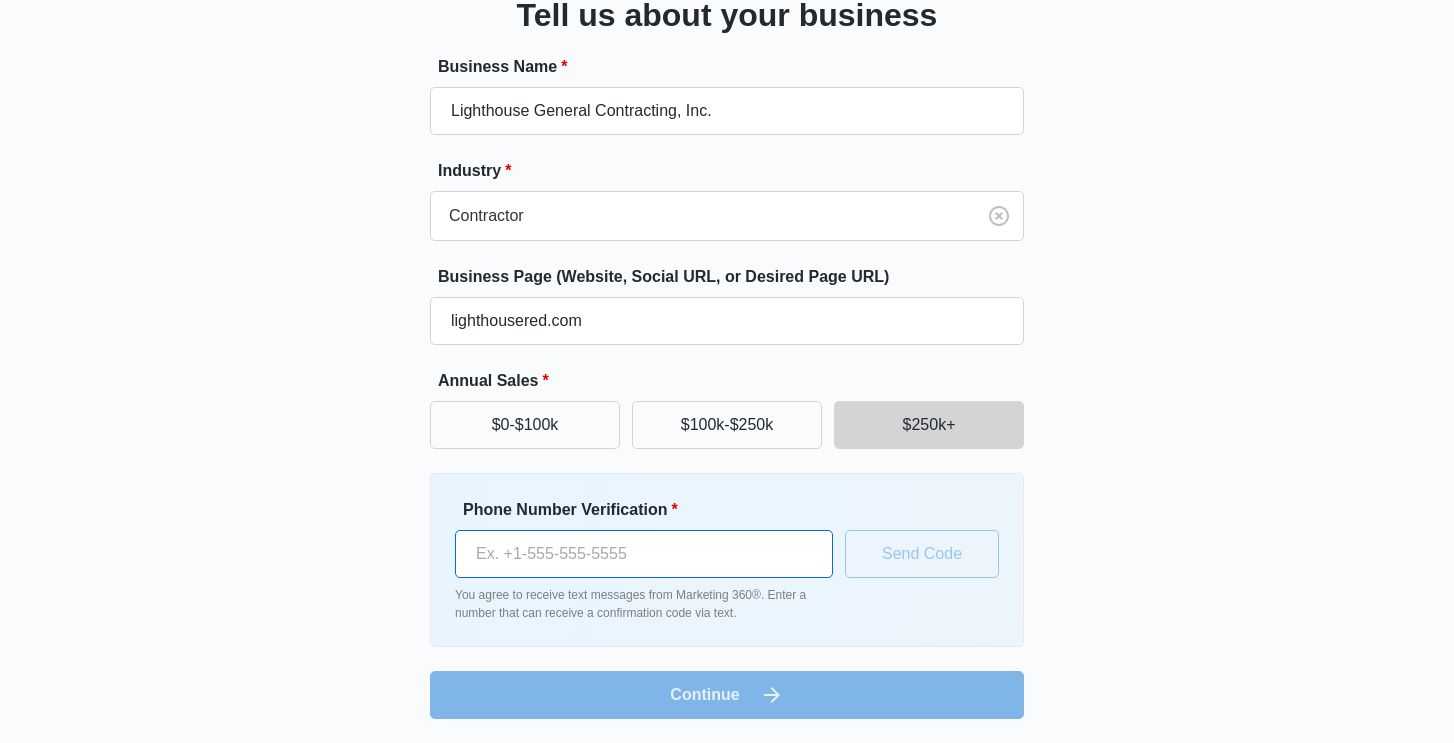 click on "Phone Number Verification *" at bounding box center (644, 554) 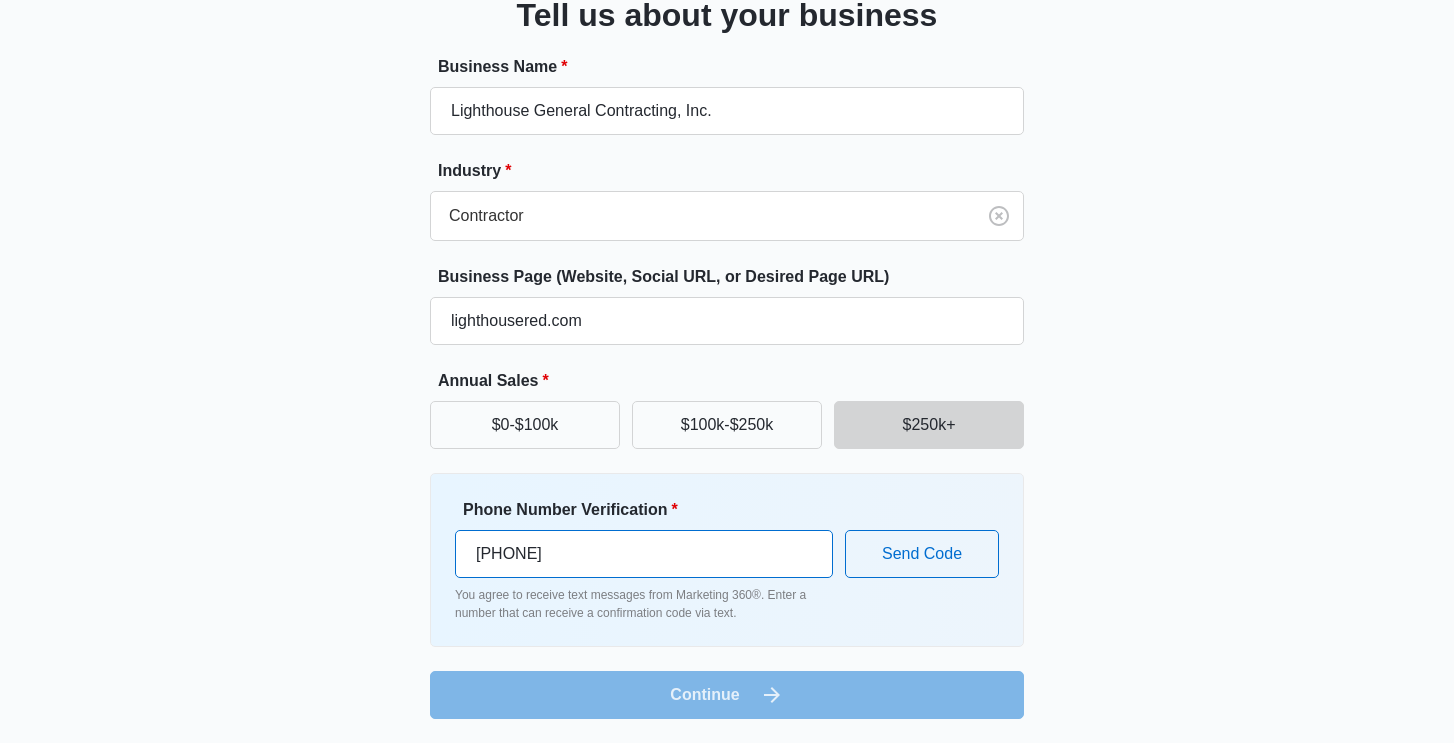 type on "[PHONE]" 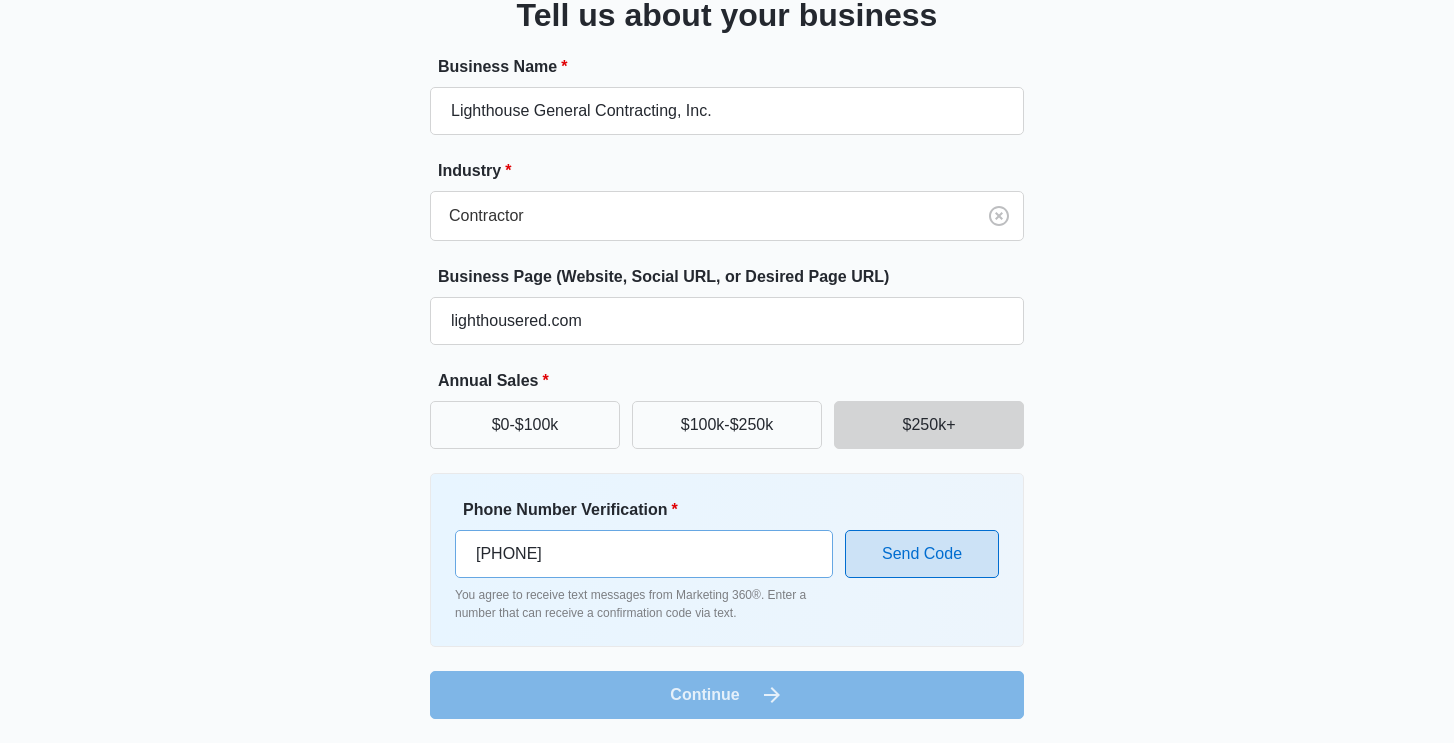 type 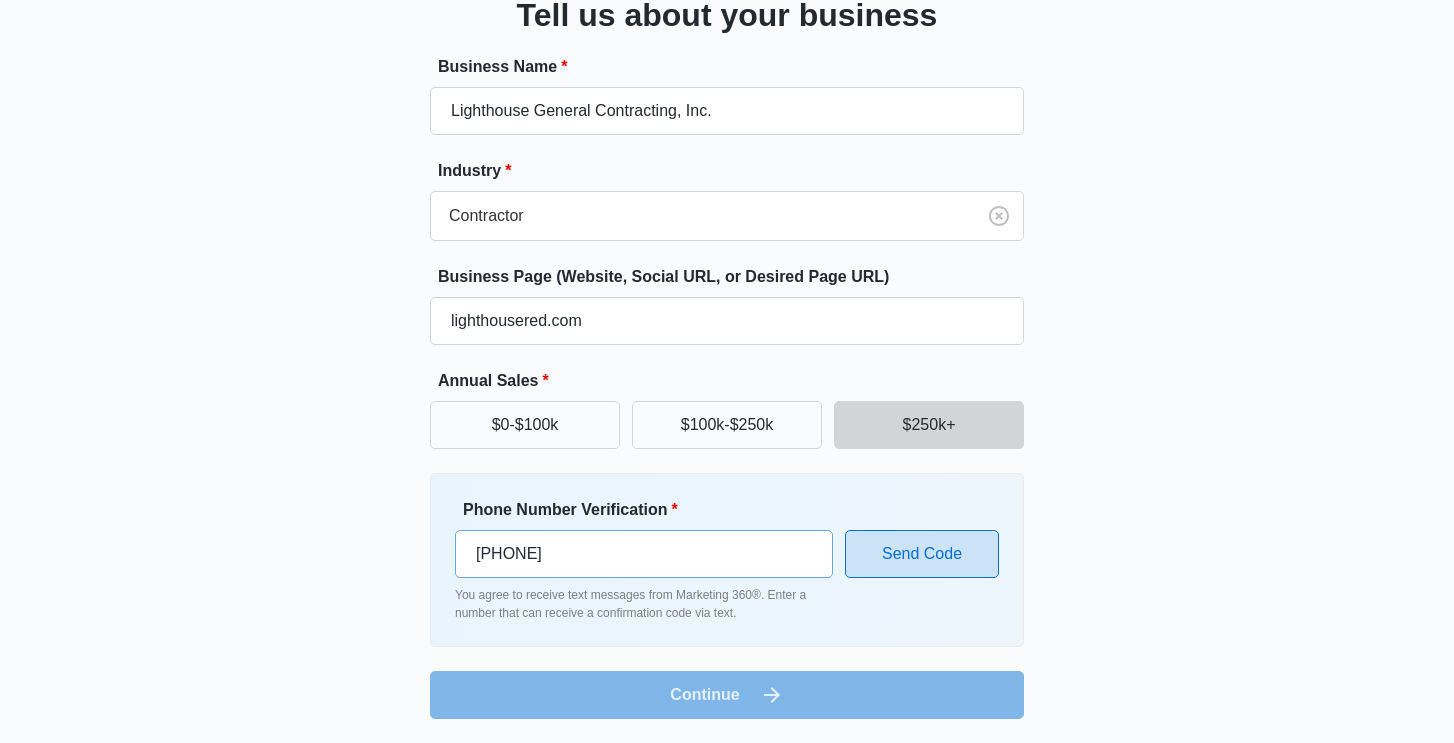 click on "Send Code" at bounding box center (922, 554) 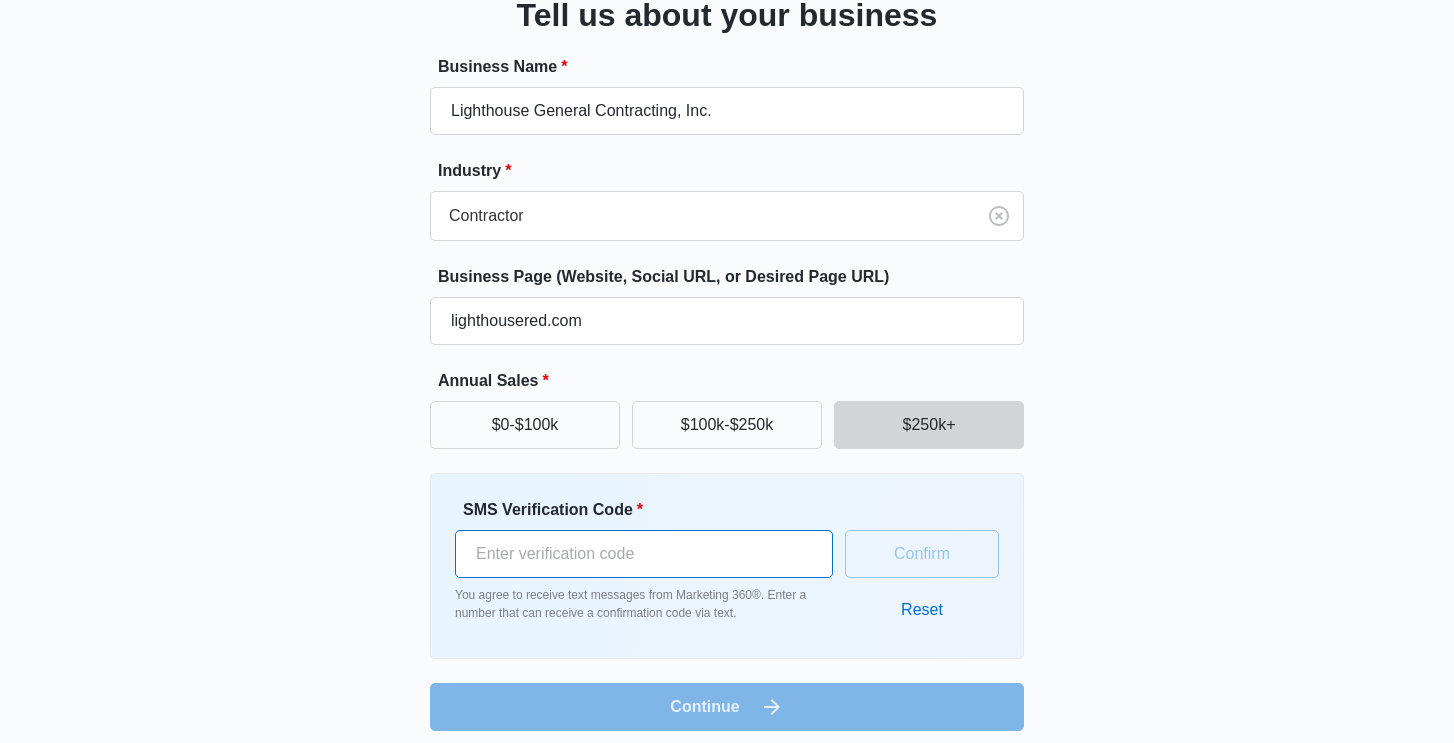click on "SMS Verification Code *" at bounding box center [644, 554] 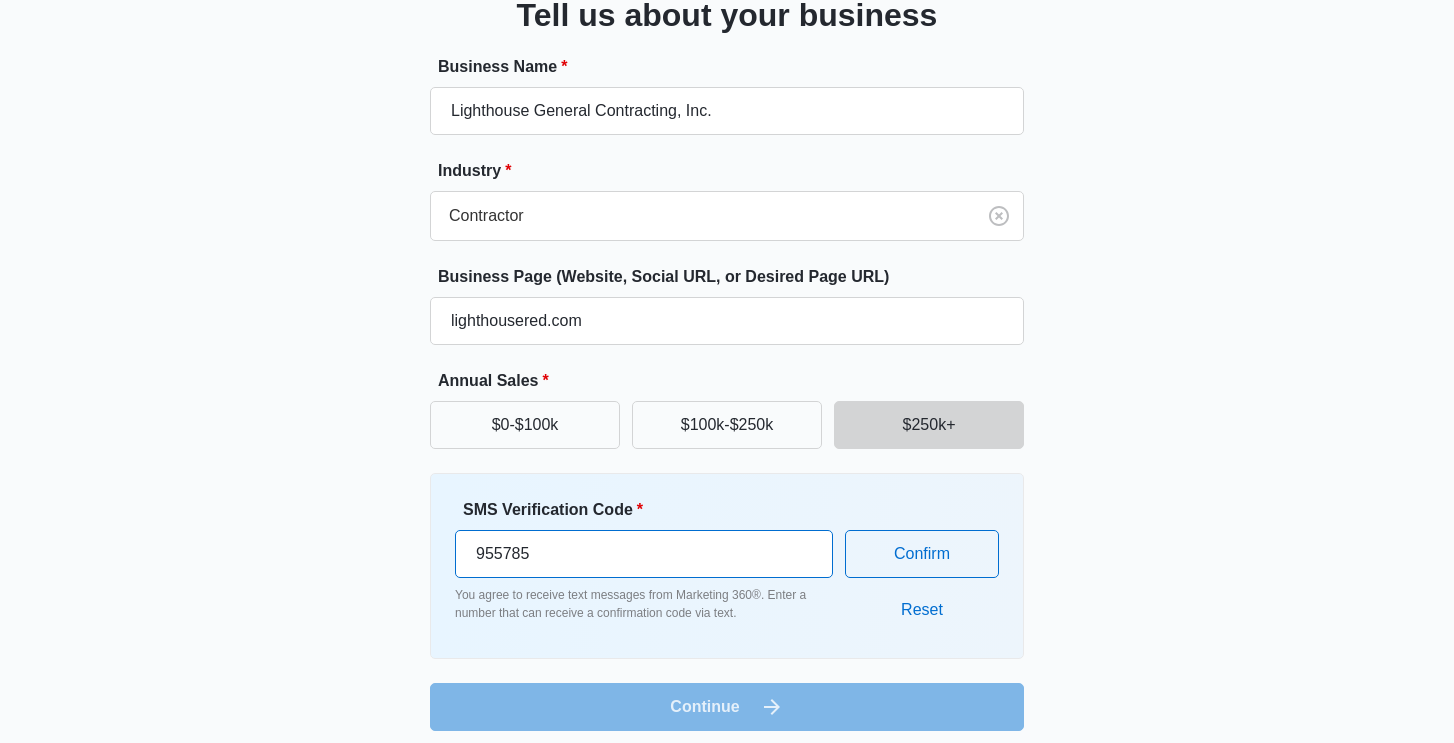 type on "955785" 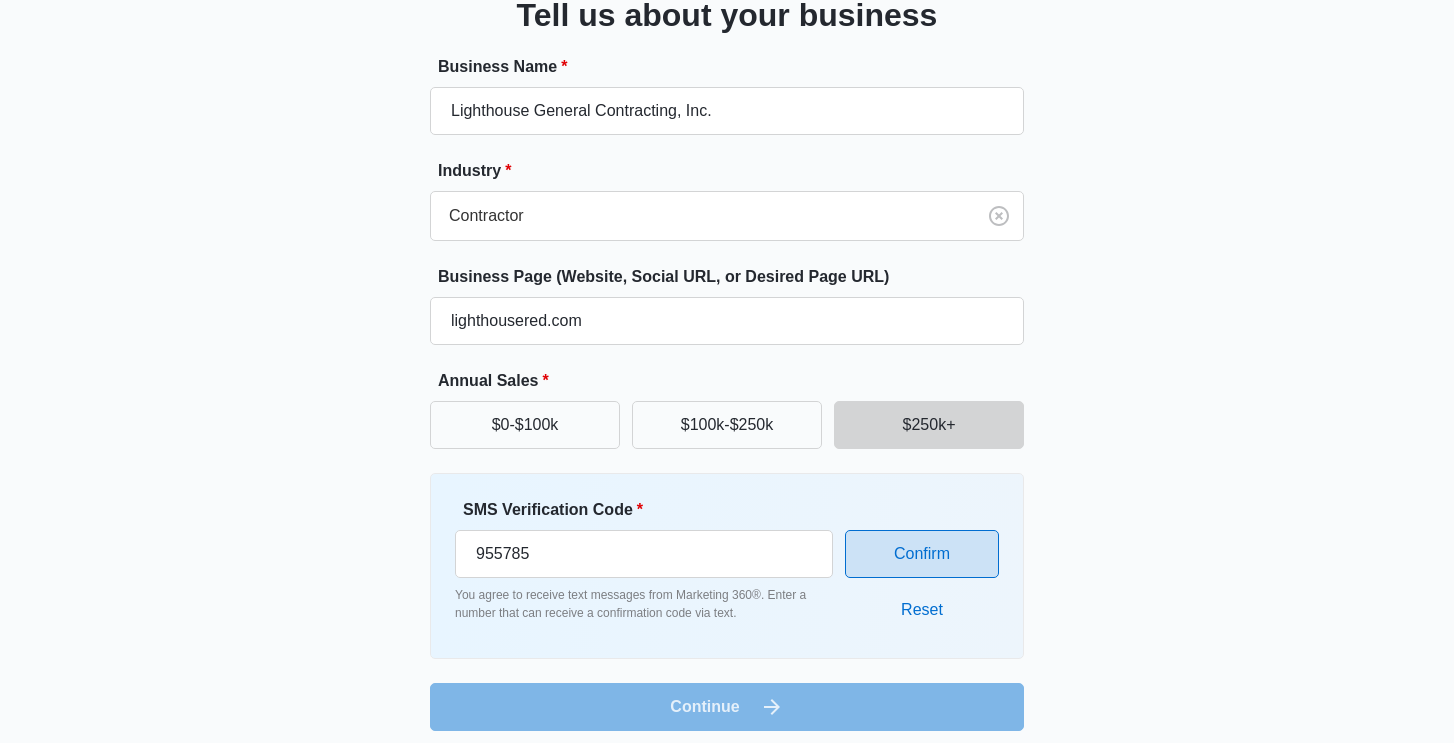 click on "Confirm" at bounding box center [922, 554] 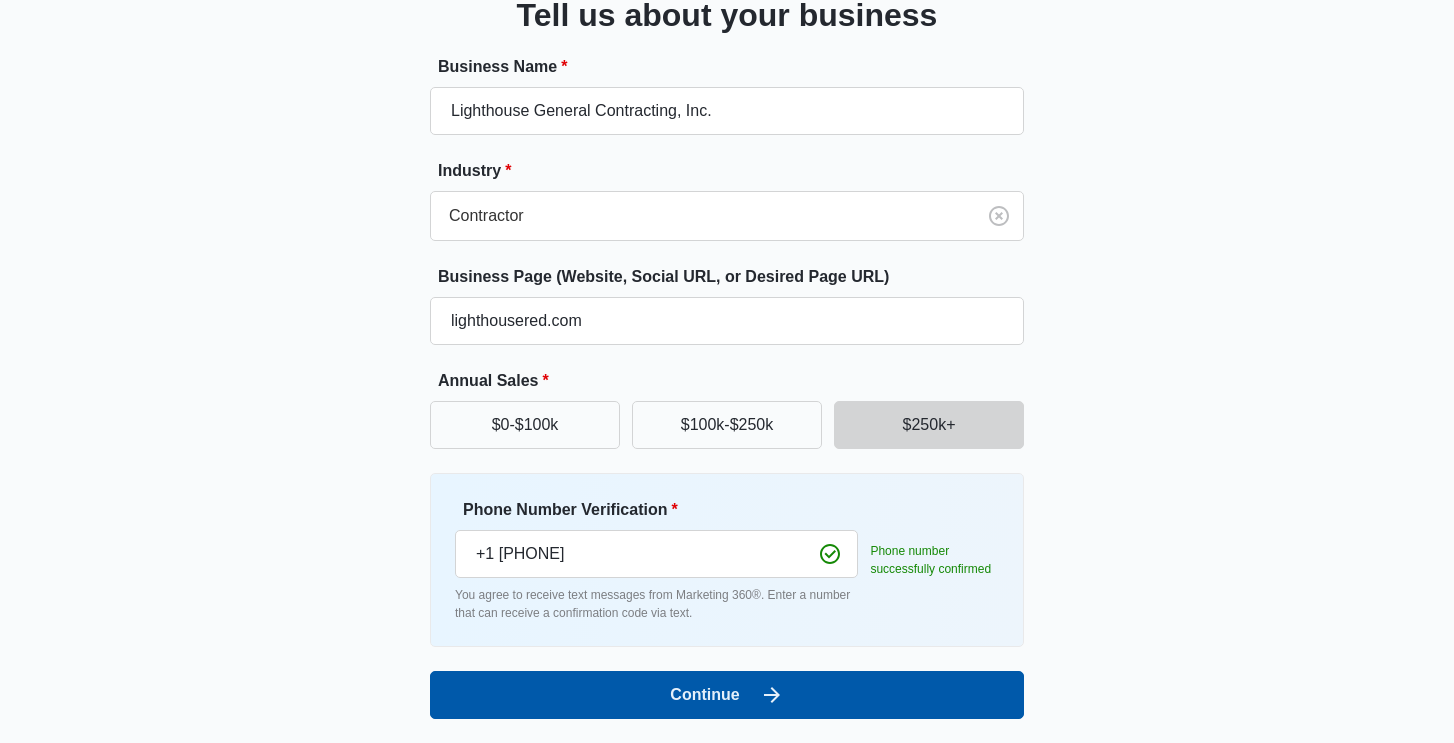 click on "Continue" at bounding box center [727, 695] 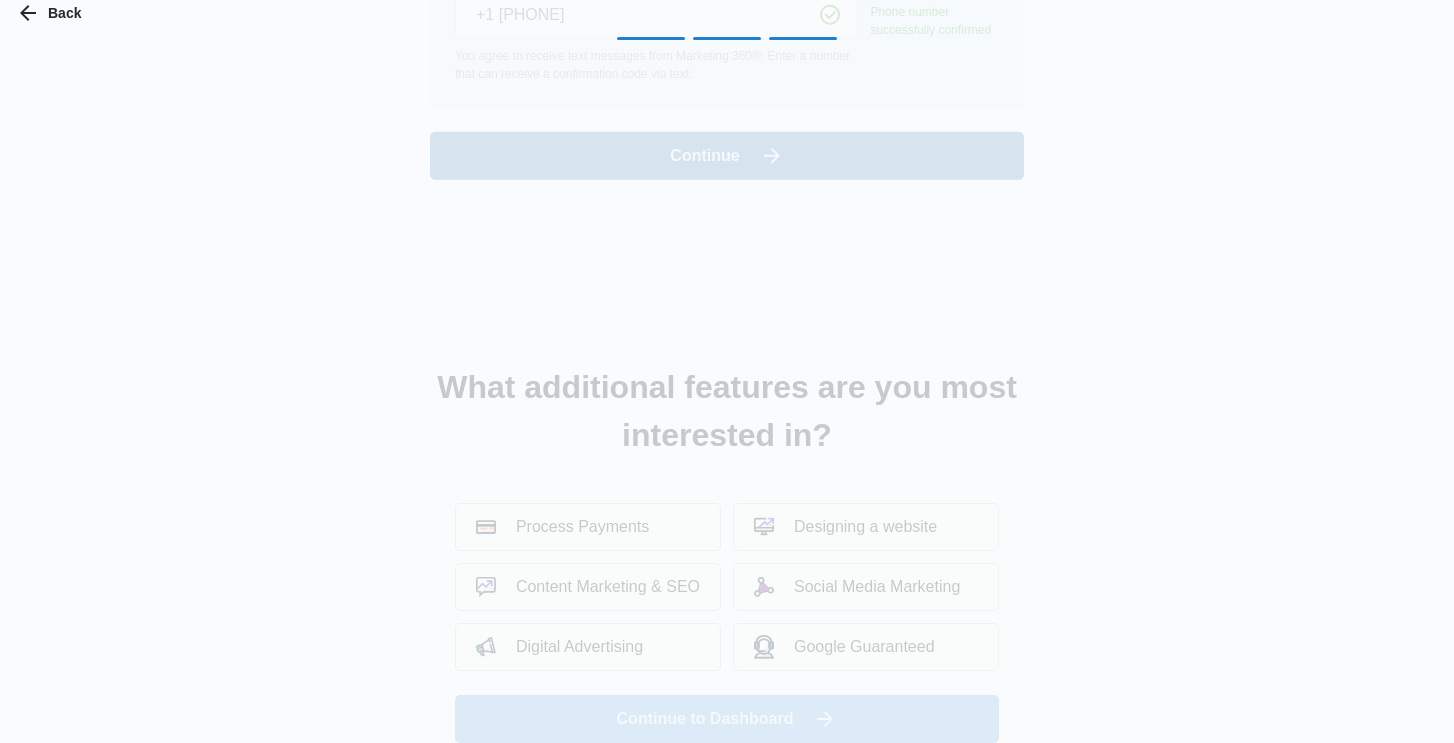 scroll, scrollTop: 0, scrollLeft: 0, axis: both 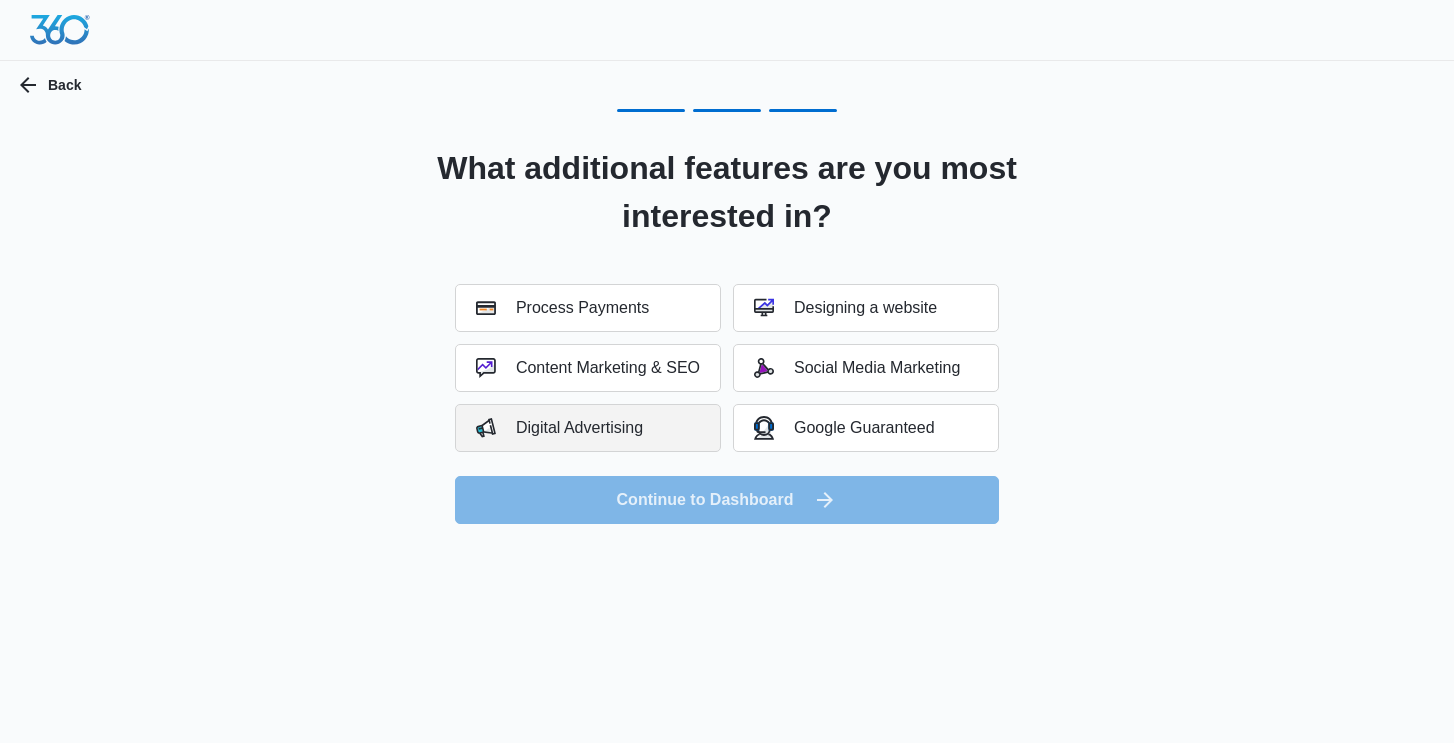 click on "Digital Advertising" at bounding box center [559, 428] 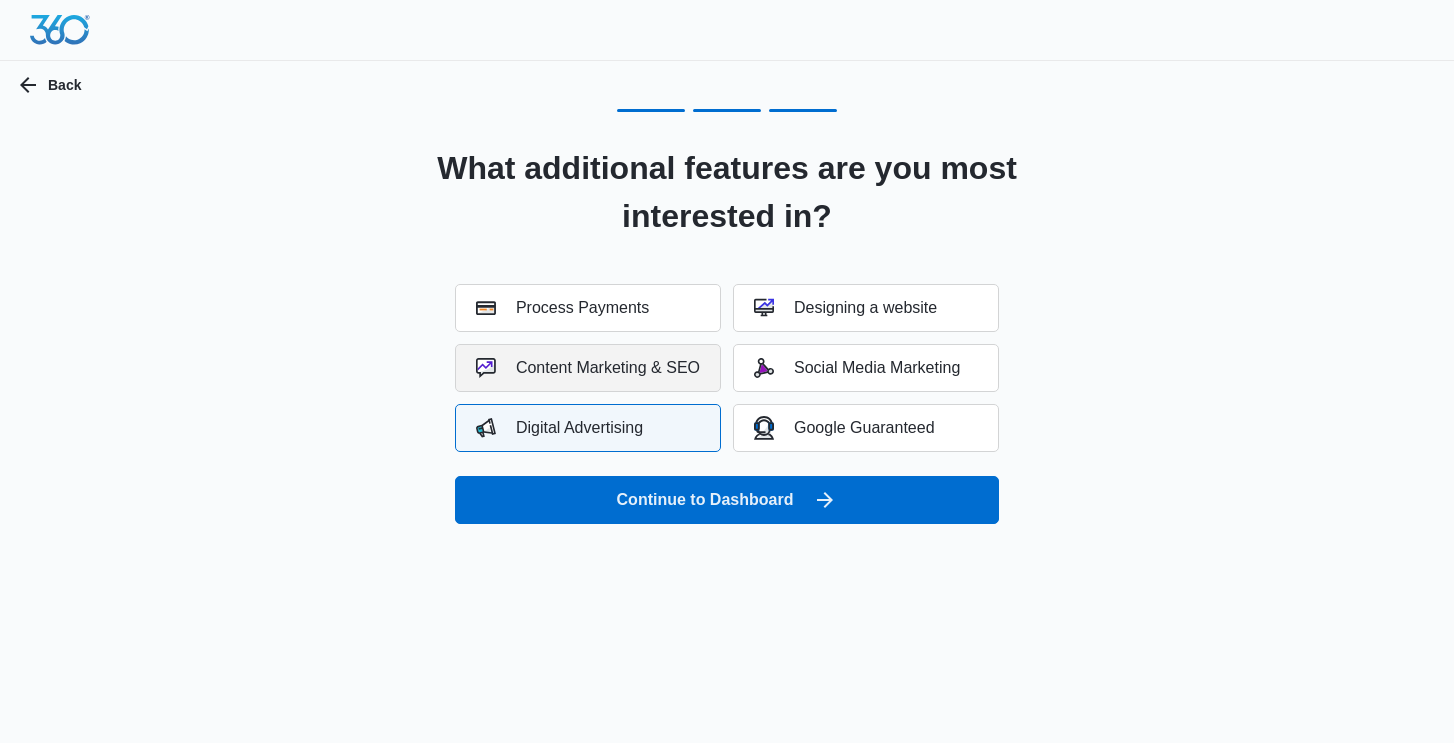 click on "Content Marketing & SEO" at bounding box center (588, 368) 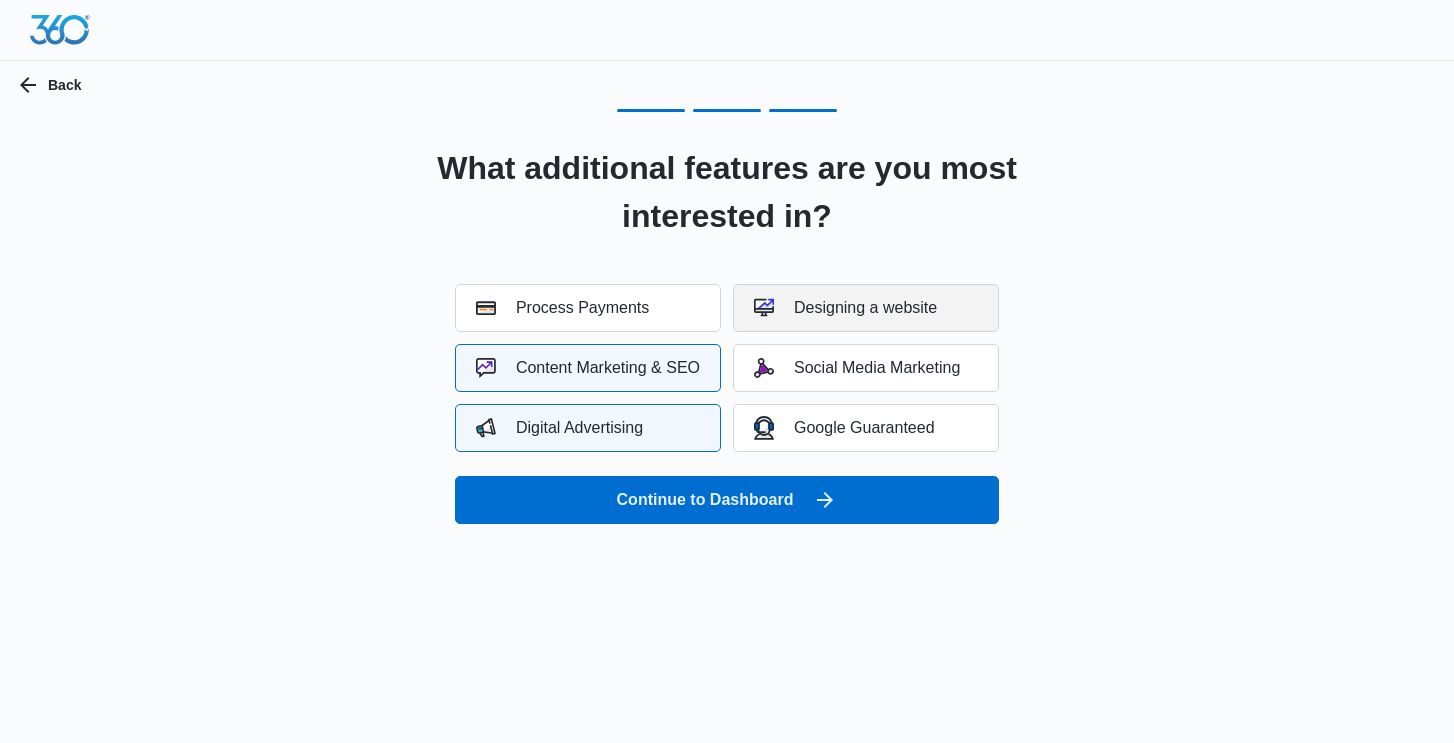 click on "Designing a website" at bounding box center (845, 308) 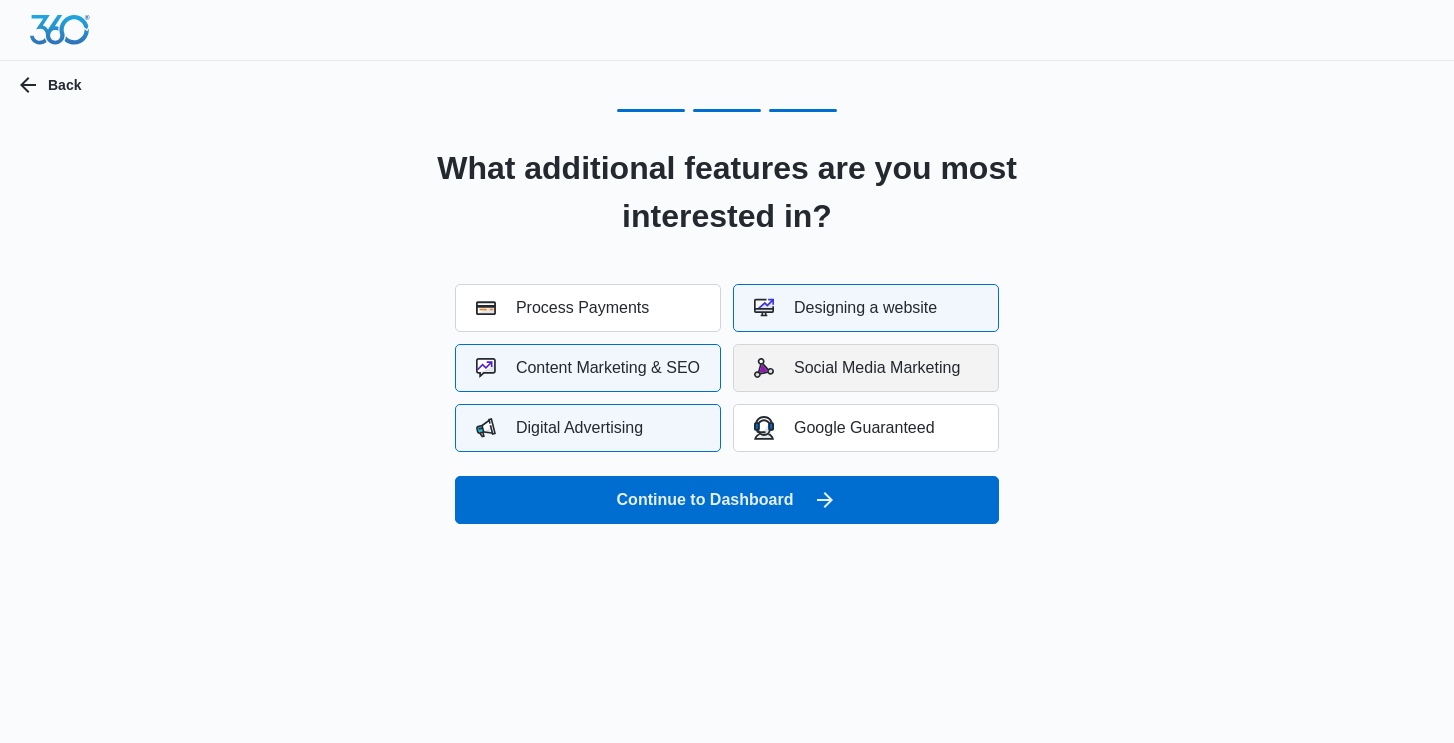 click on "Social Media Marketing" at bounding box center [866, 368] 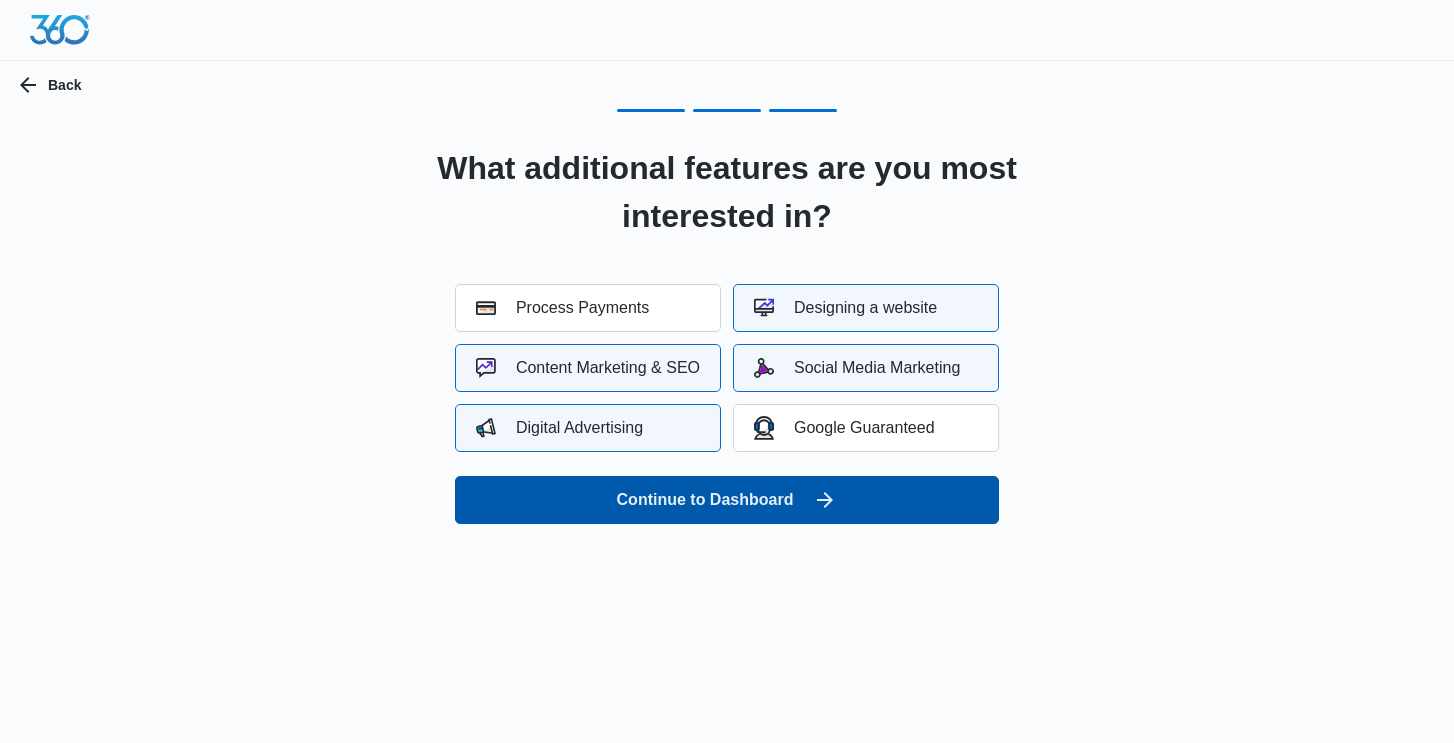 click on "Continue to Dashboard" at bounding box center (727, 500) 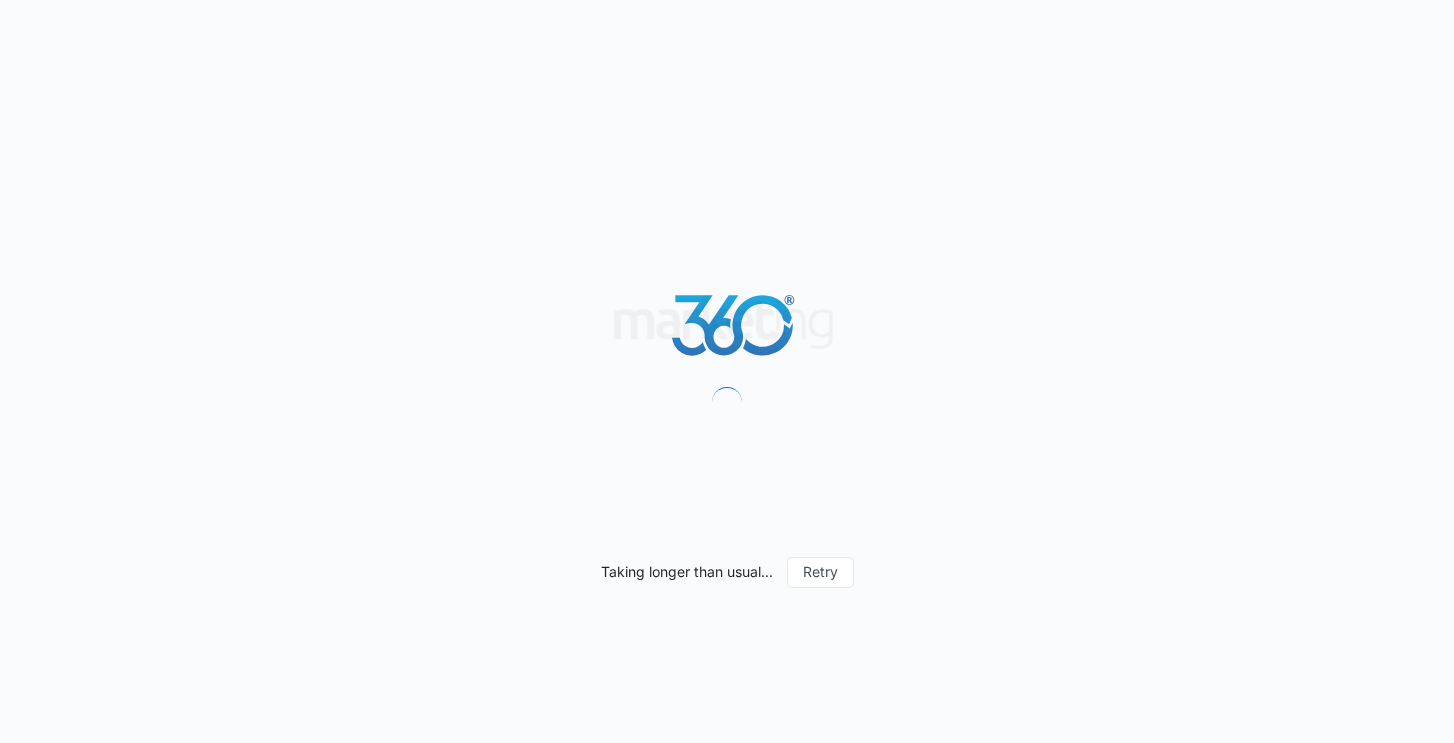 scroll, scrollTop: 0, scrollLeft: 0, axis: both 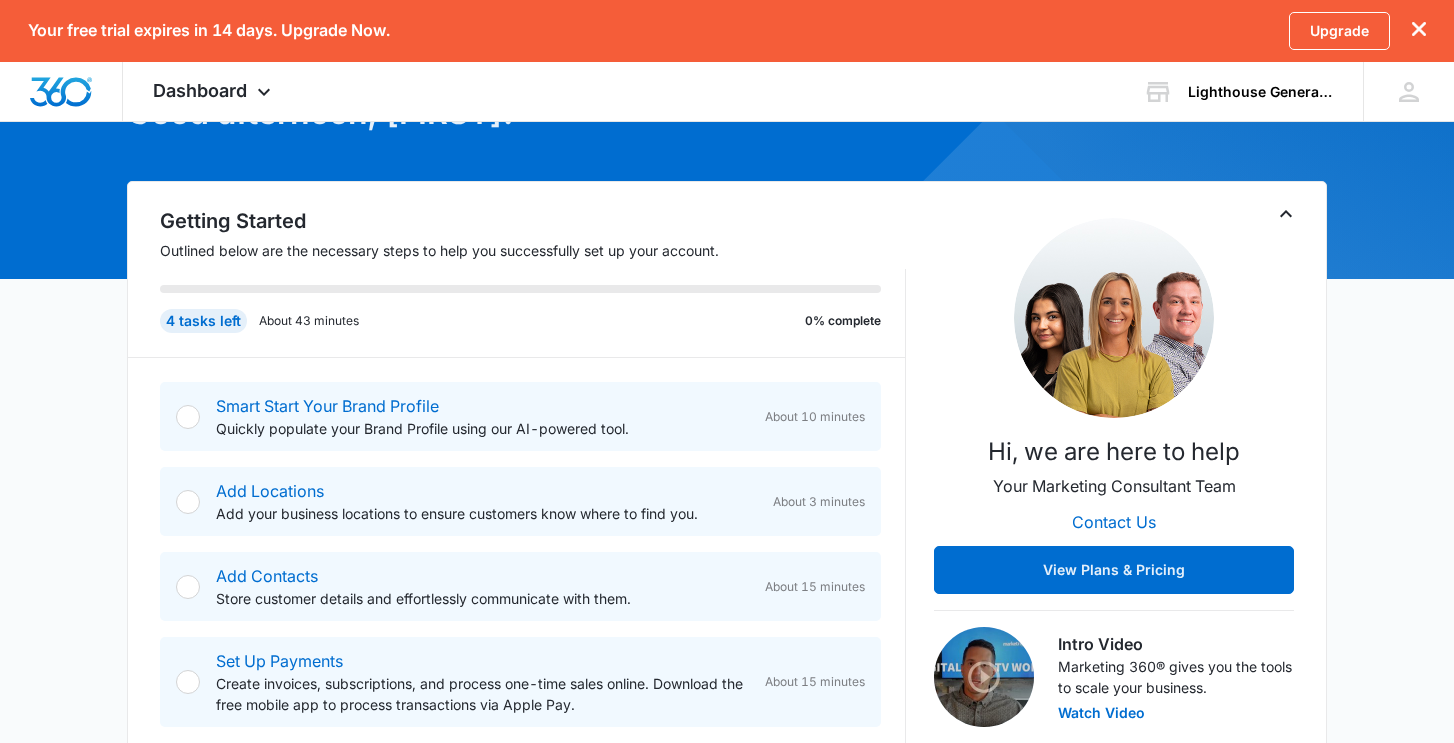 click at bounding box center (188, 417) 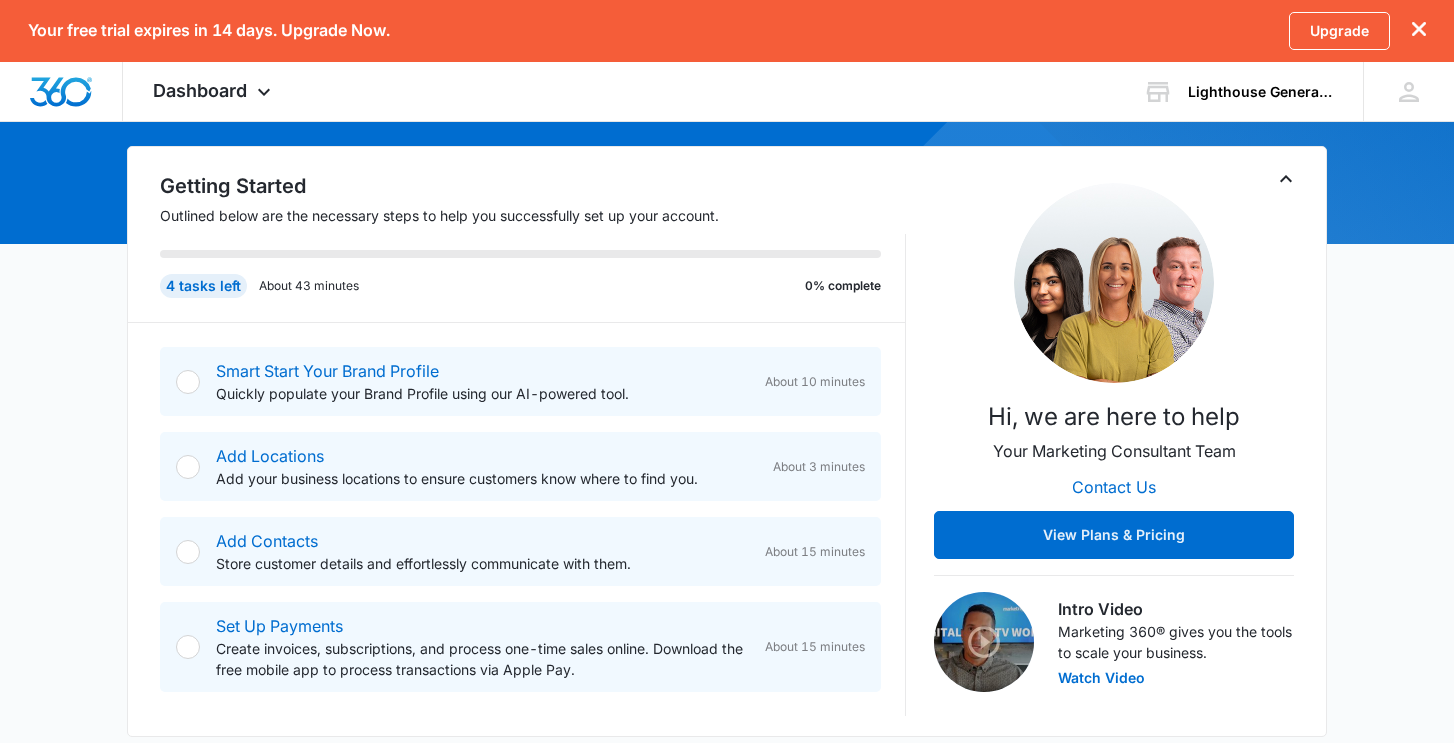 scroll, scrollTop: 173, scrollLeft: 0, axis: vertical 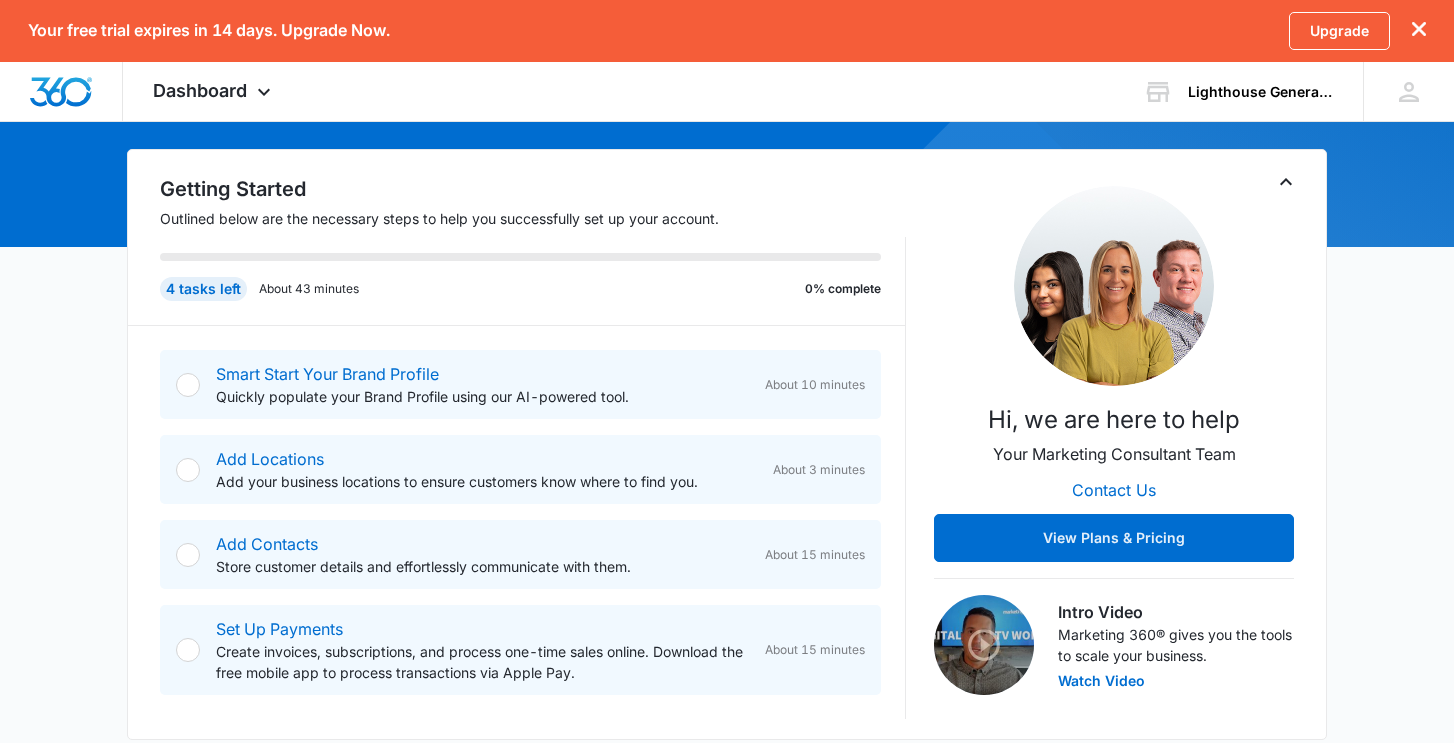 click at bounding box center (188, 385) 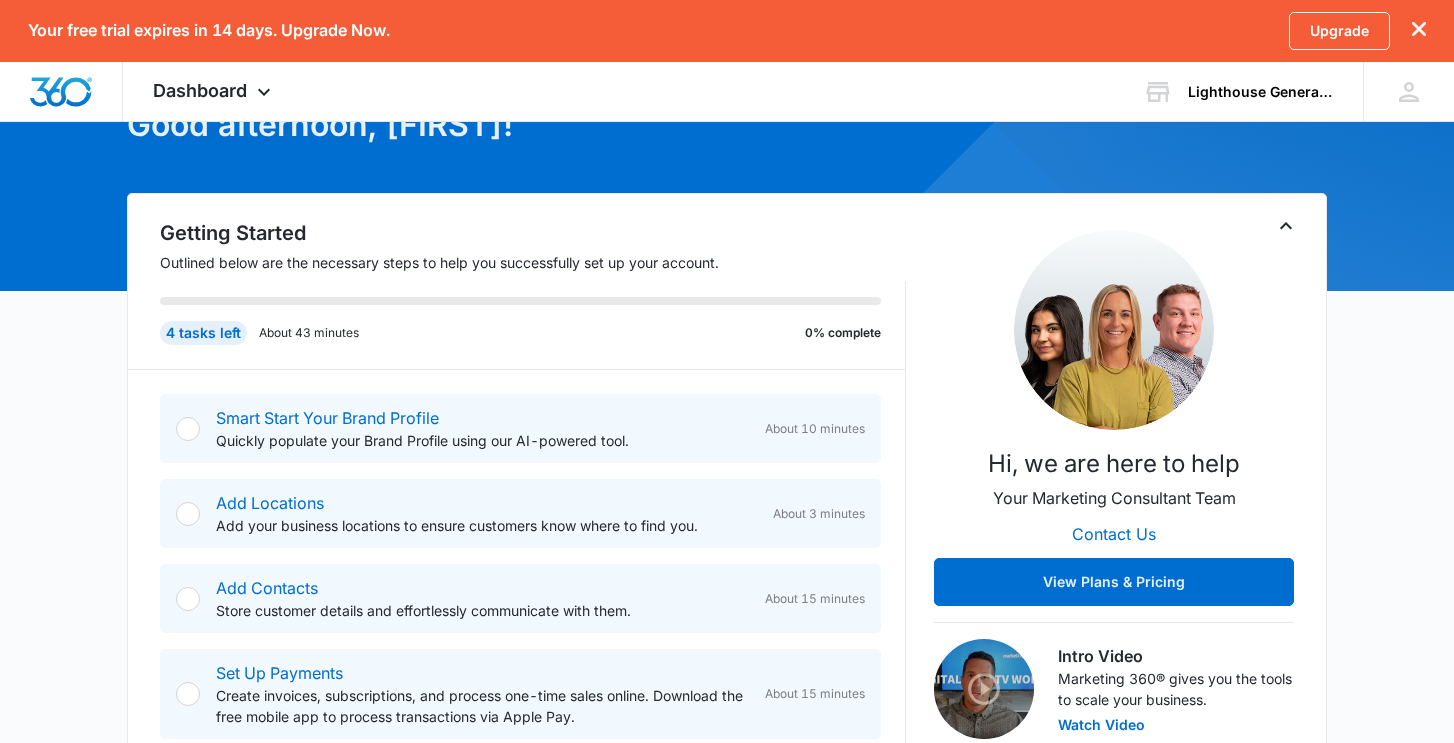 scroll, scrollTop: 122, scrollLeft: 0, axis: vertical 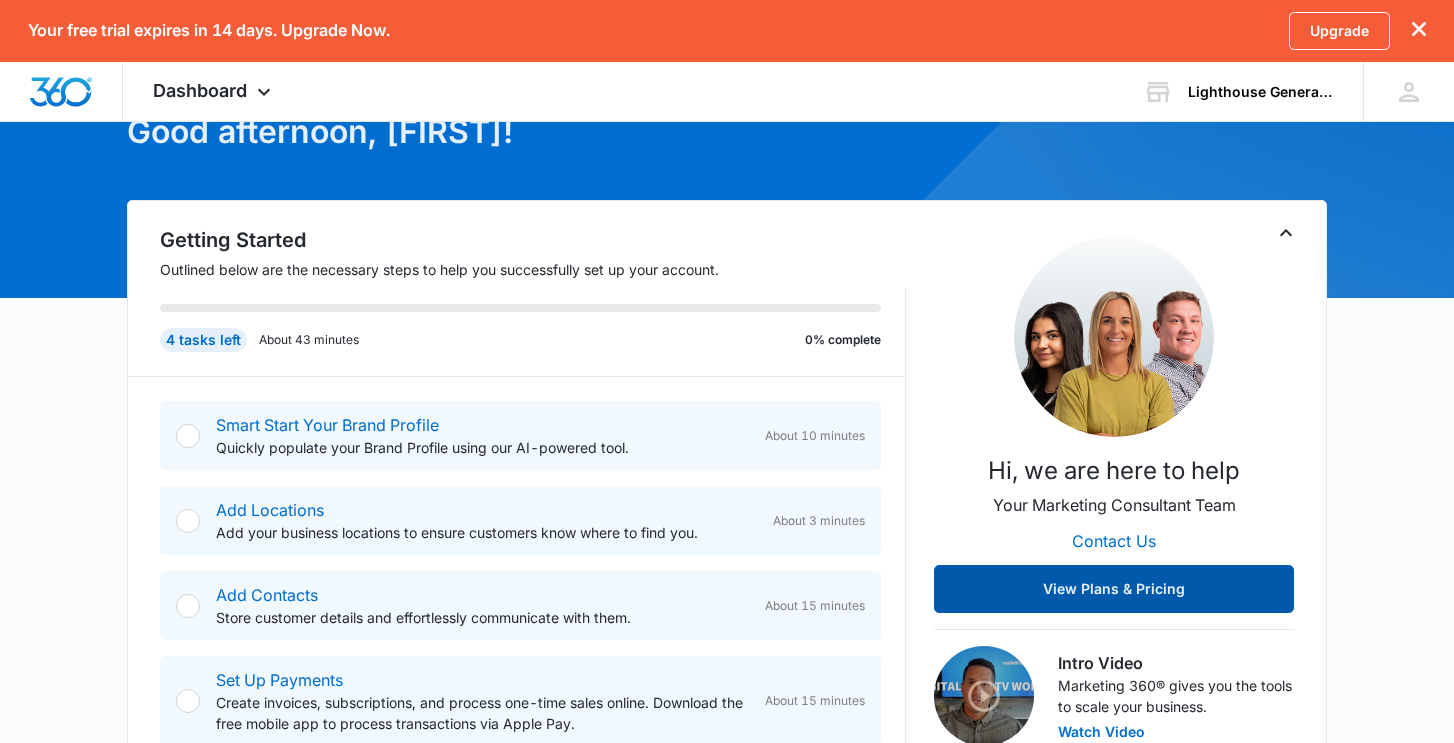 click on "View Plans & Pricing" at bounding box center [1114, 589] 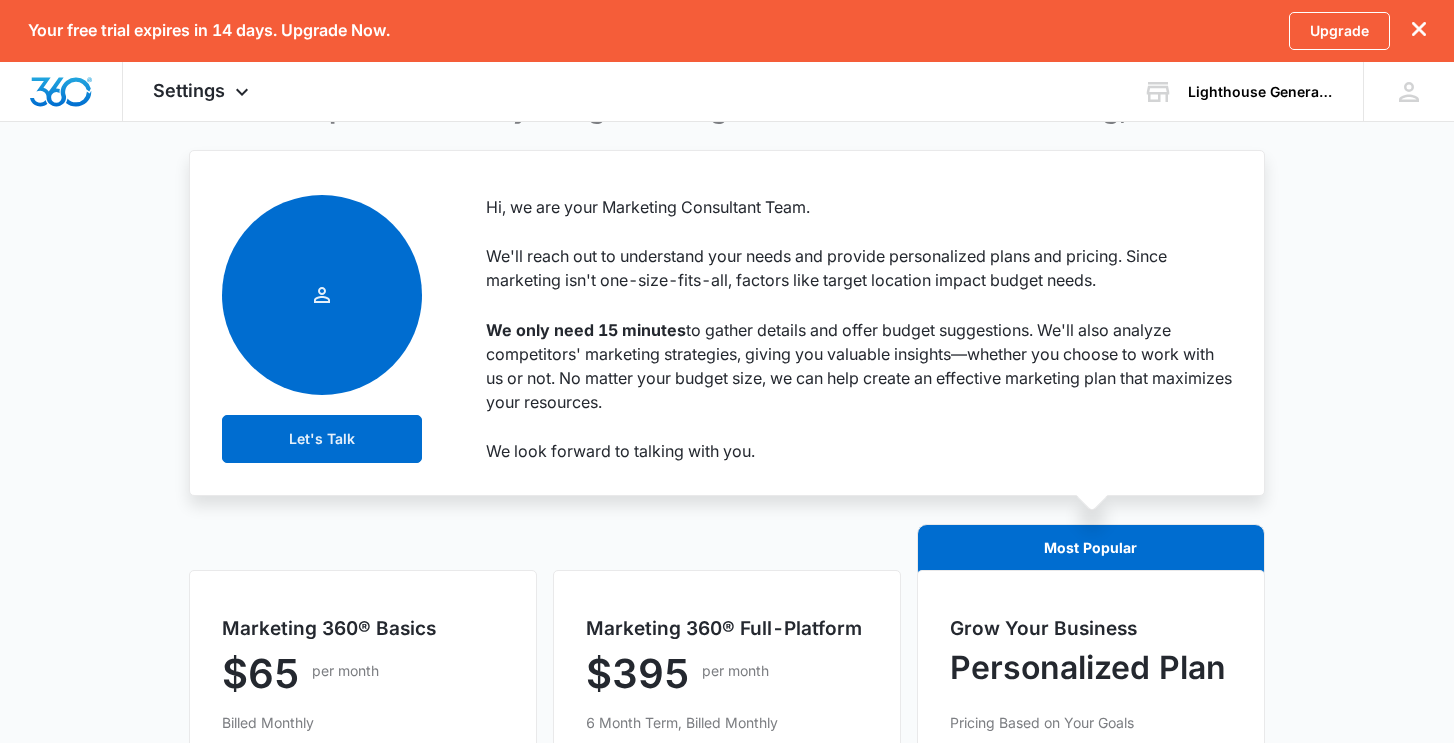 scroll, scrollTop: 211, scrollLeft: 0, axis: vertical 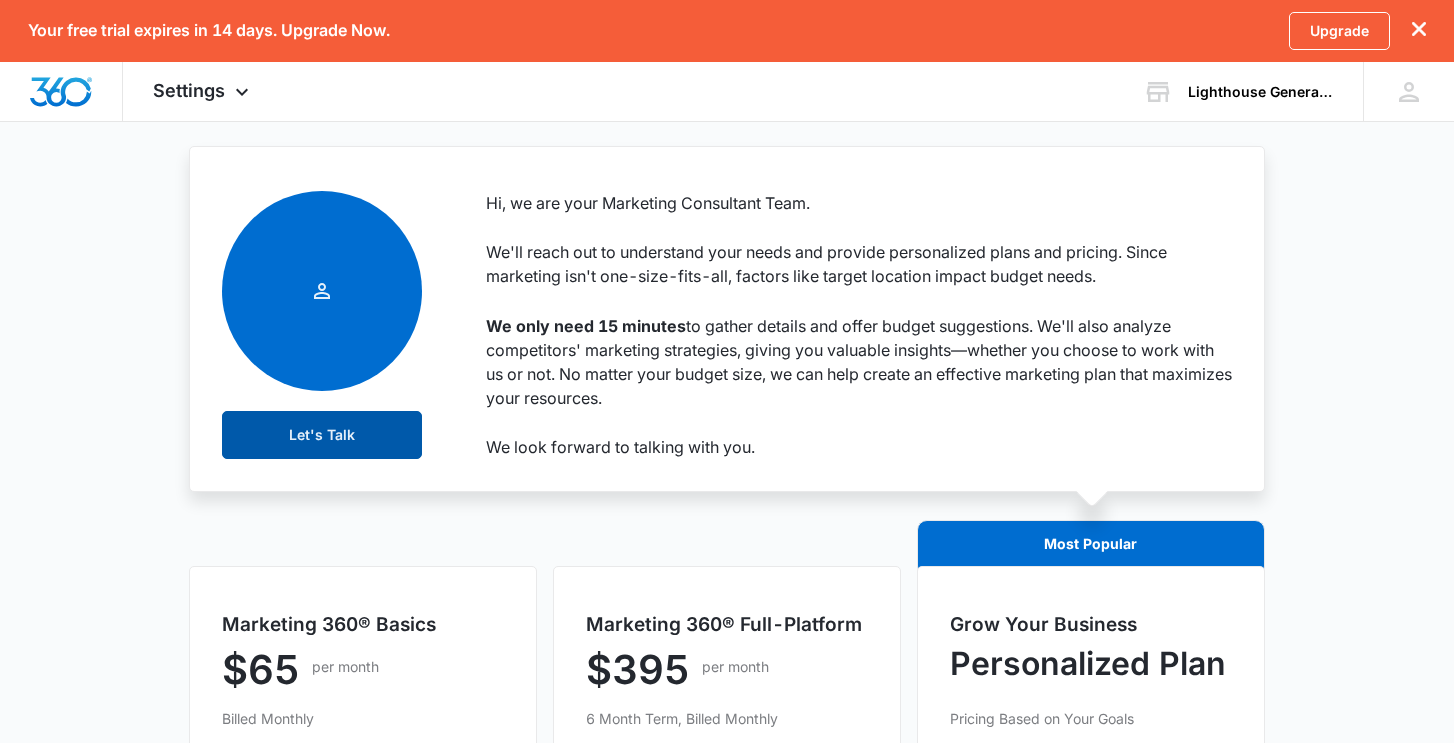 click on "Let's Talk" at bounding box center [322, 435] 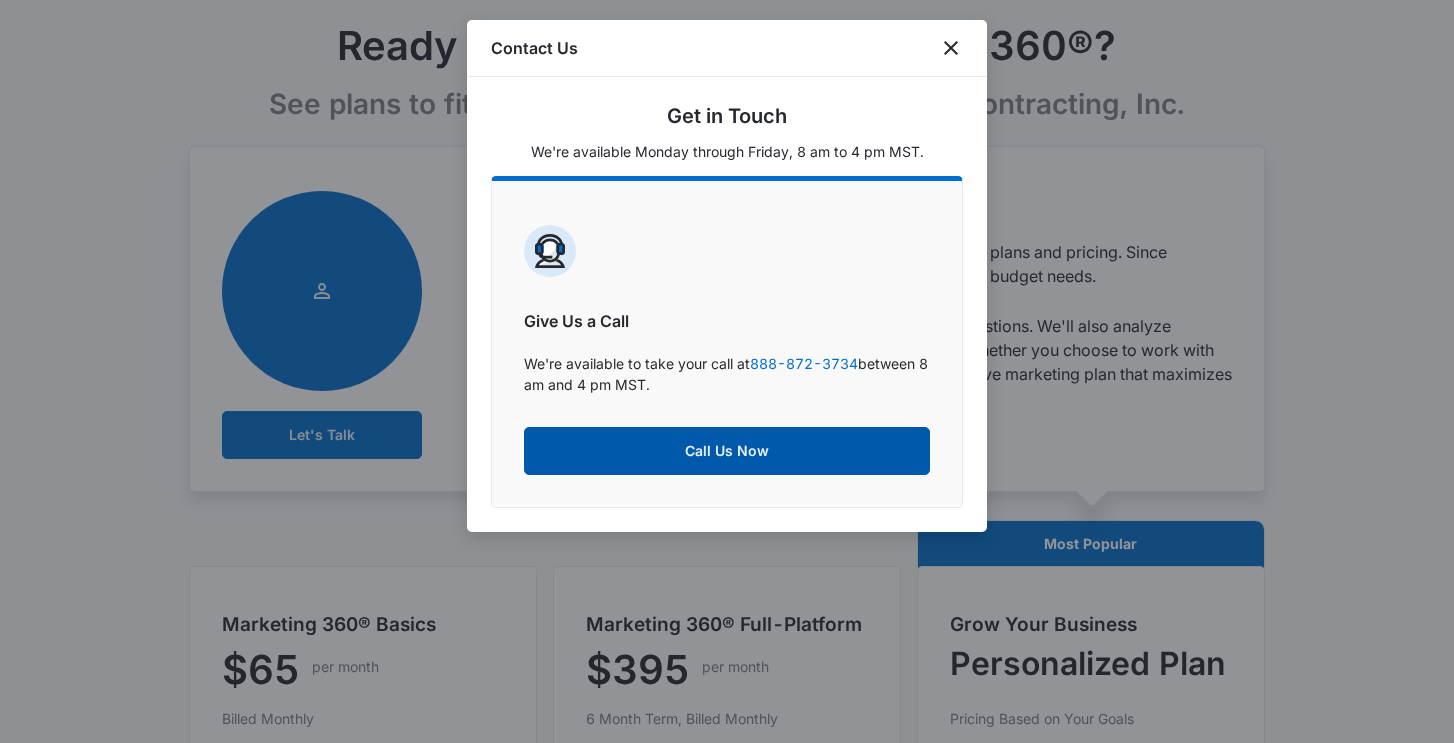 click on "Call Us Now" at bounding box center (727, 451) 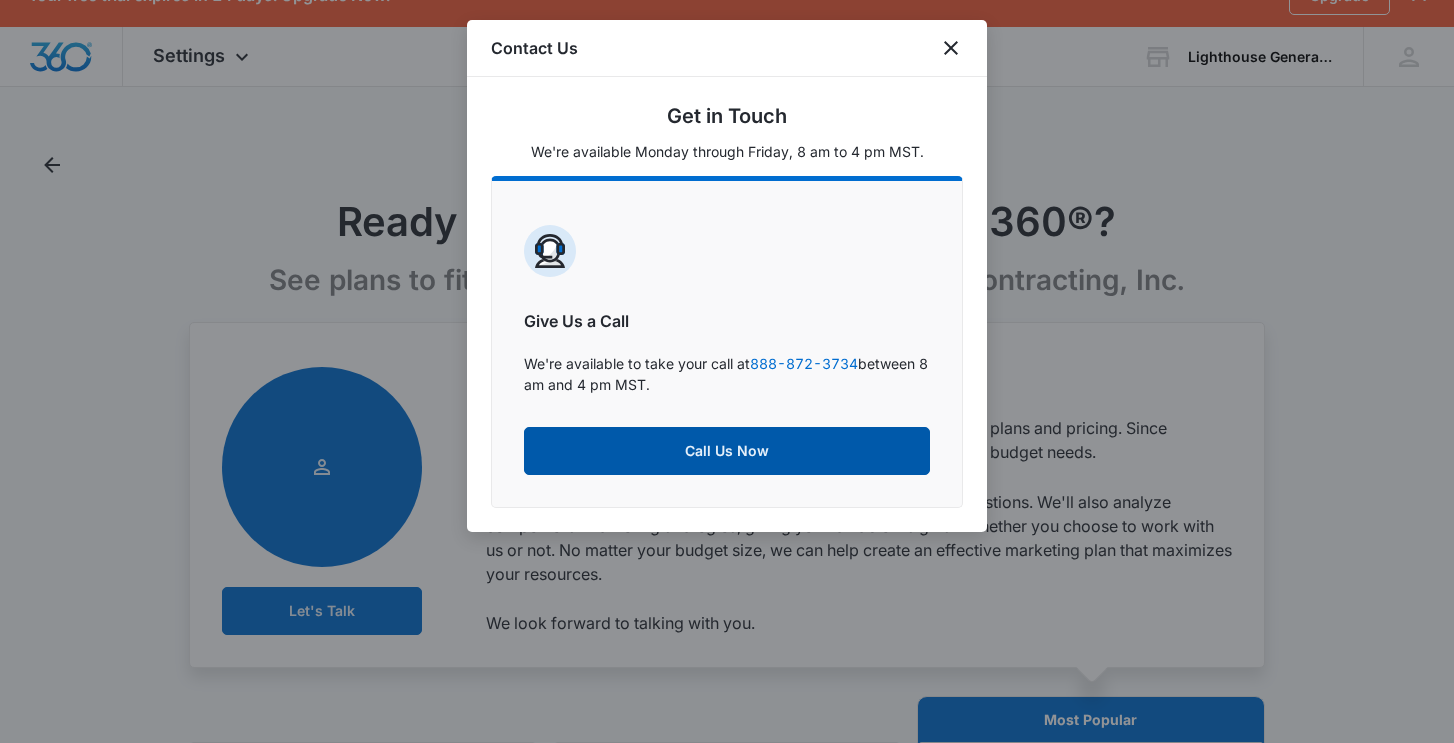 scroll, scrollTop: 0, scrollLeft: 0, axis: both 